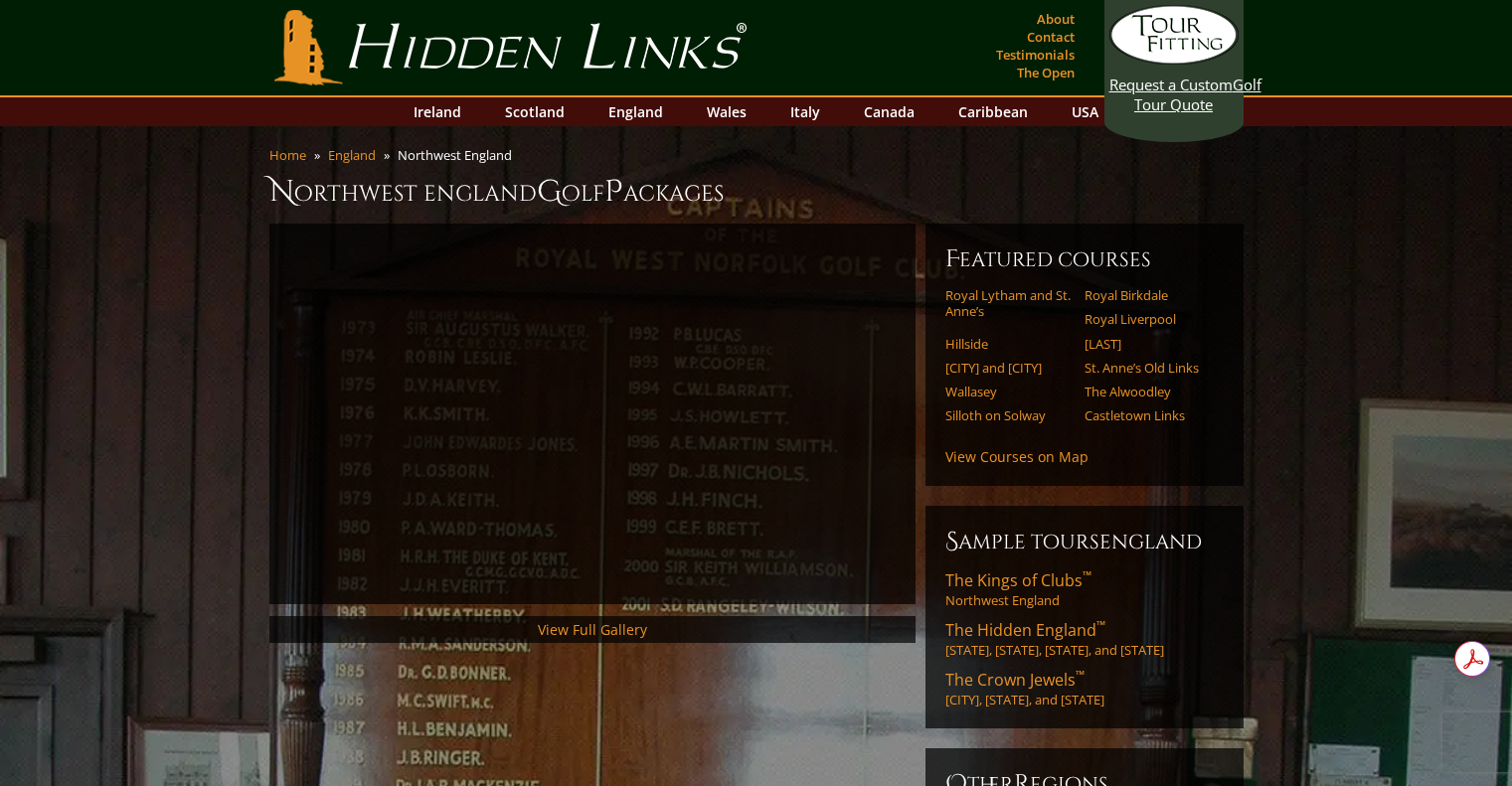 scroll, scrollTop: 0, scrollLeft: 0, axis: both 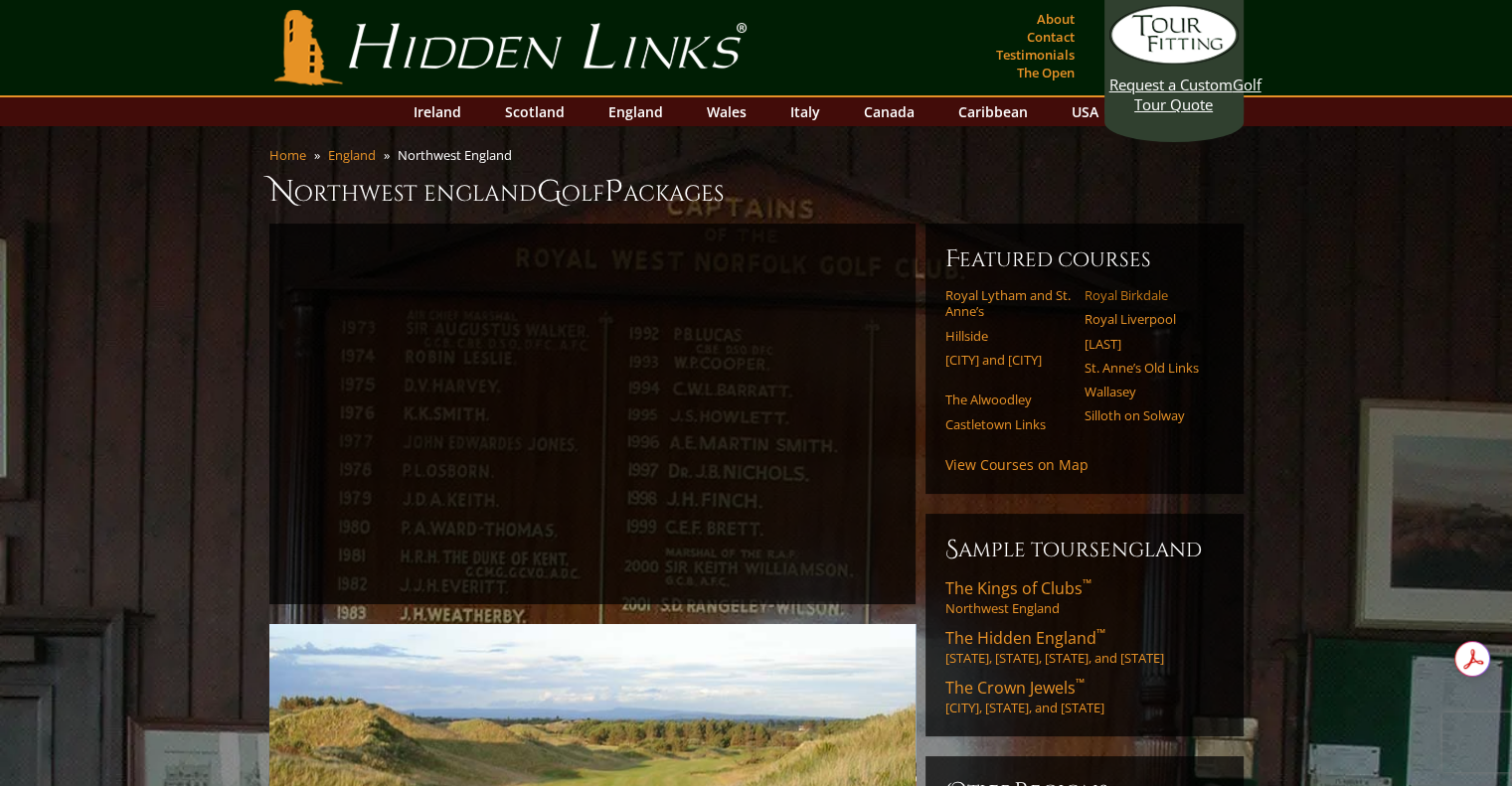 drag, startPoint x: 1185, startPoint y: 286, endPoint x: 1090, endPoint y: 294, distance: 95.336247 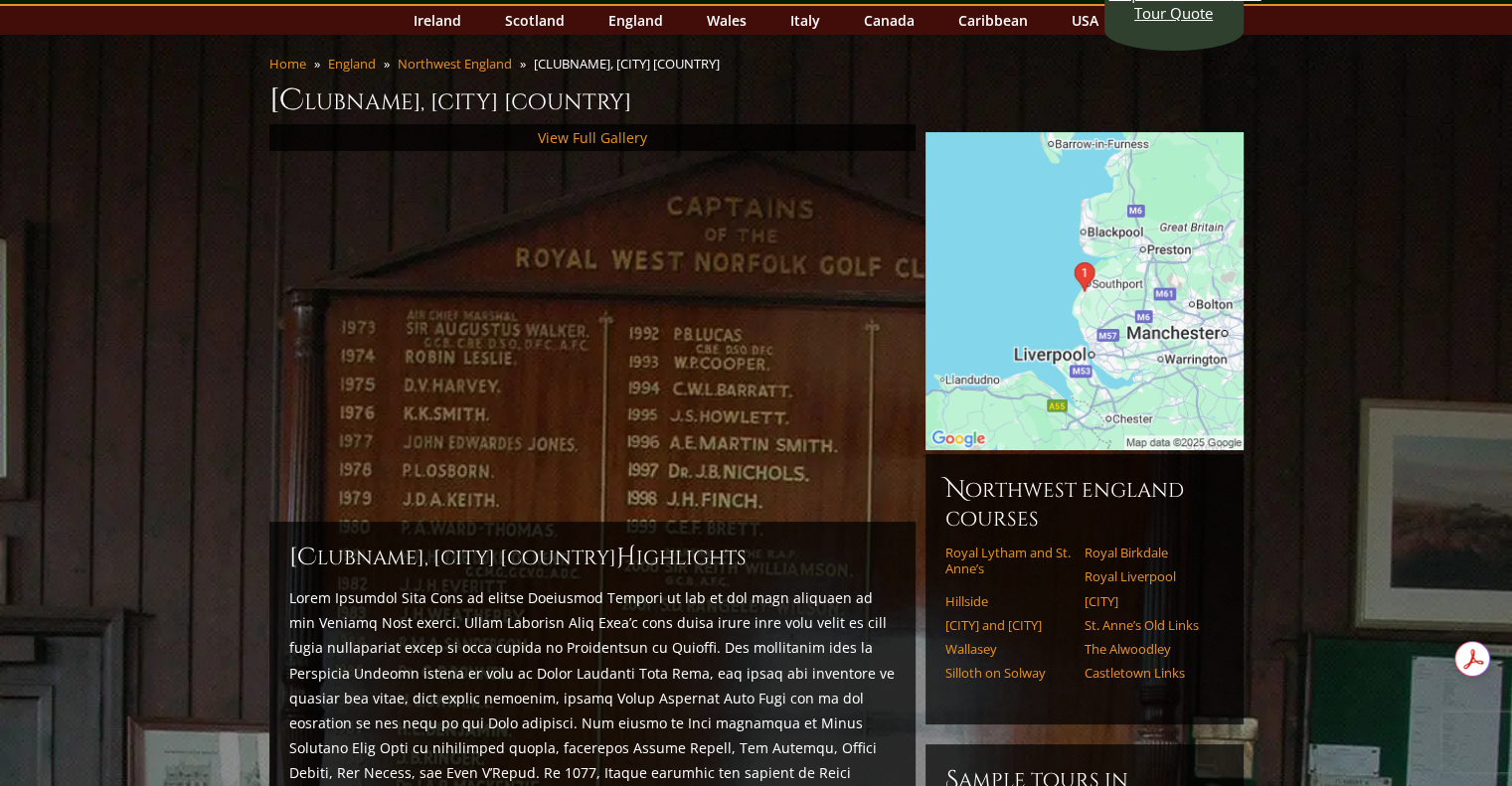 scroll, scrollTop: 199, scrollLeft: 0, axis: vertical 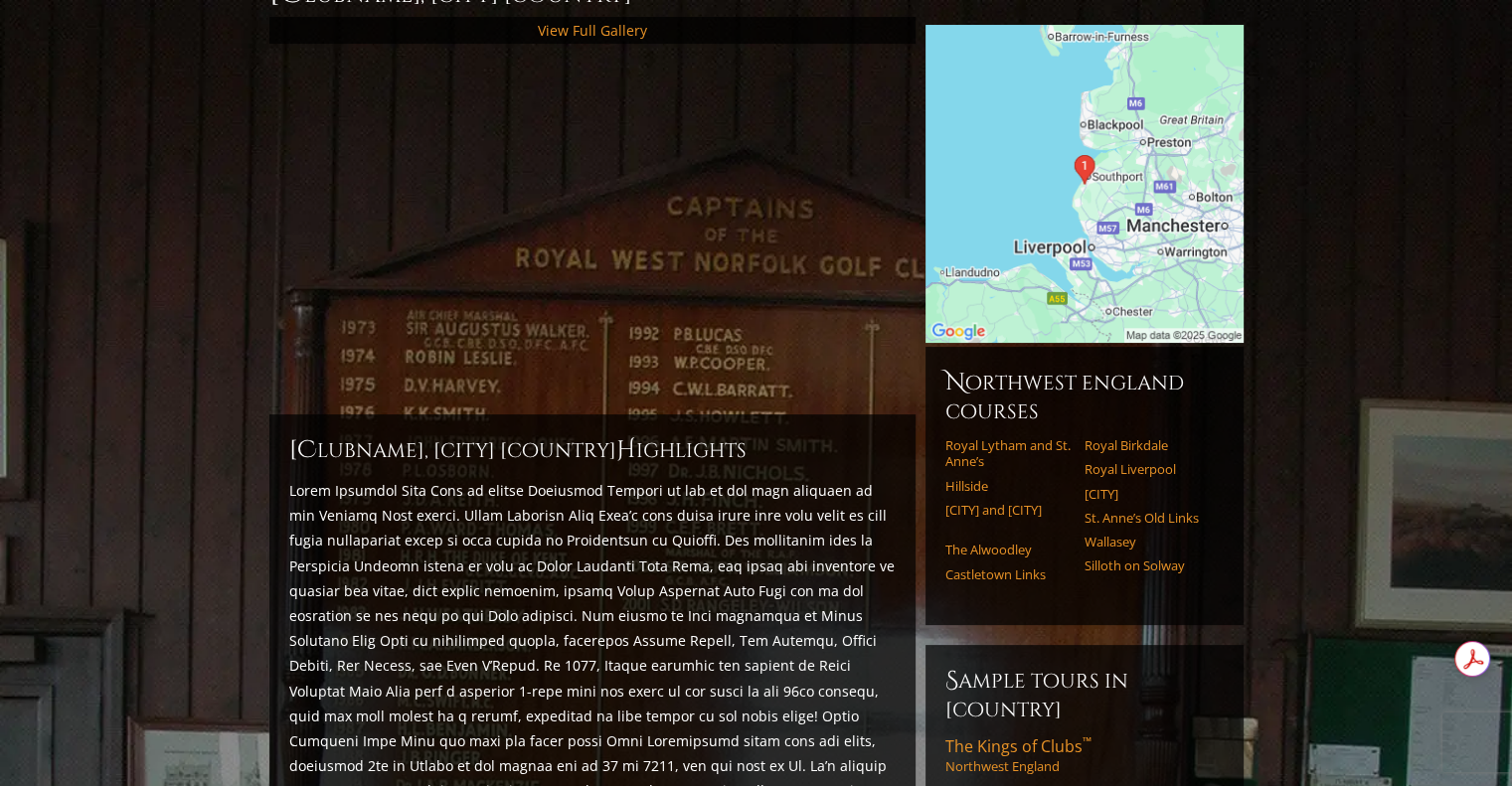 click at bounding box center [592, 778] 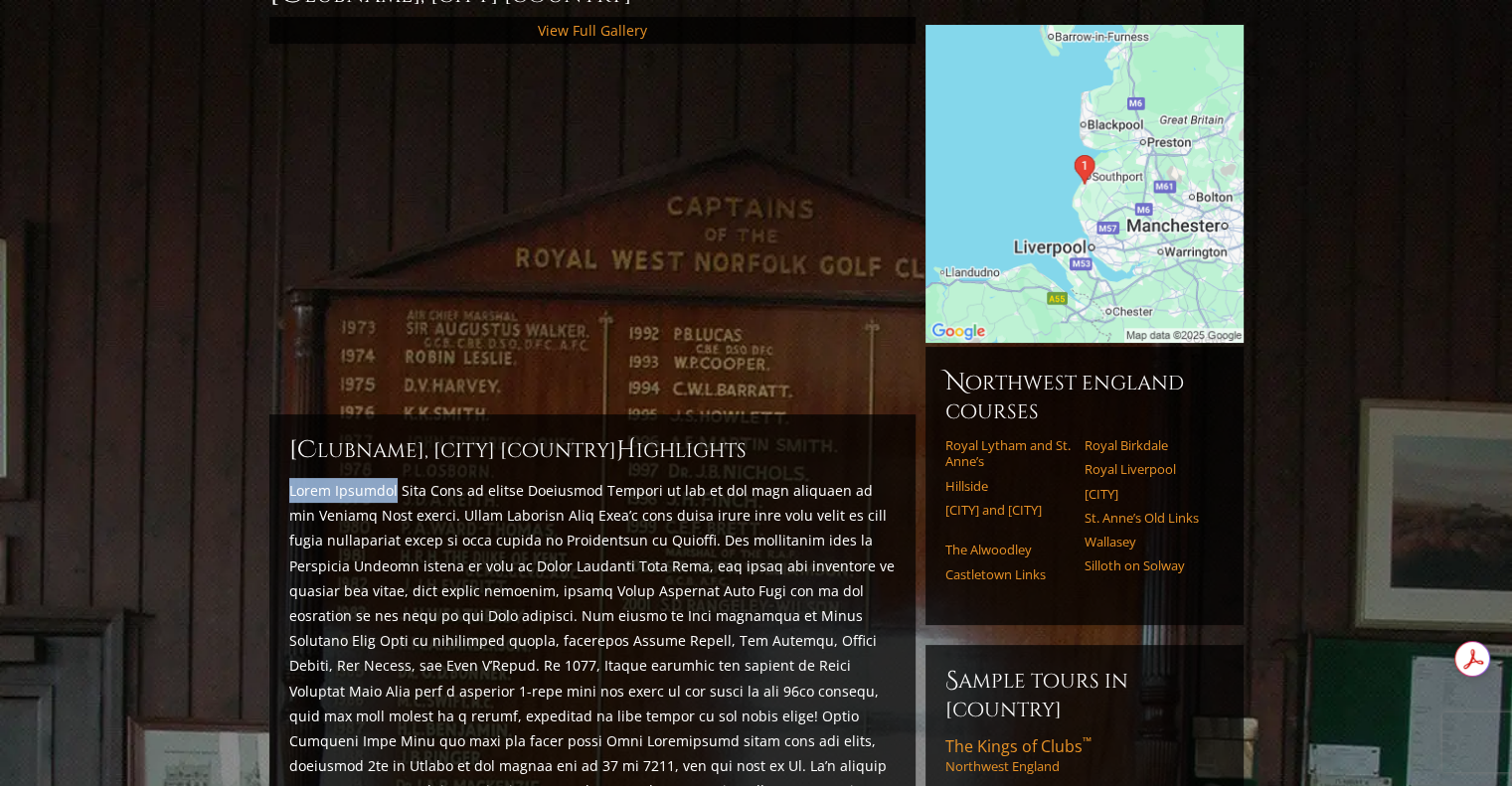 drag, startPoint x: 299, startPoint y: 512, endPoint x: 347, endPoint y: 522, distance: 49.0306 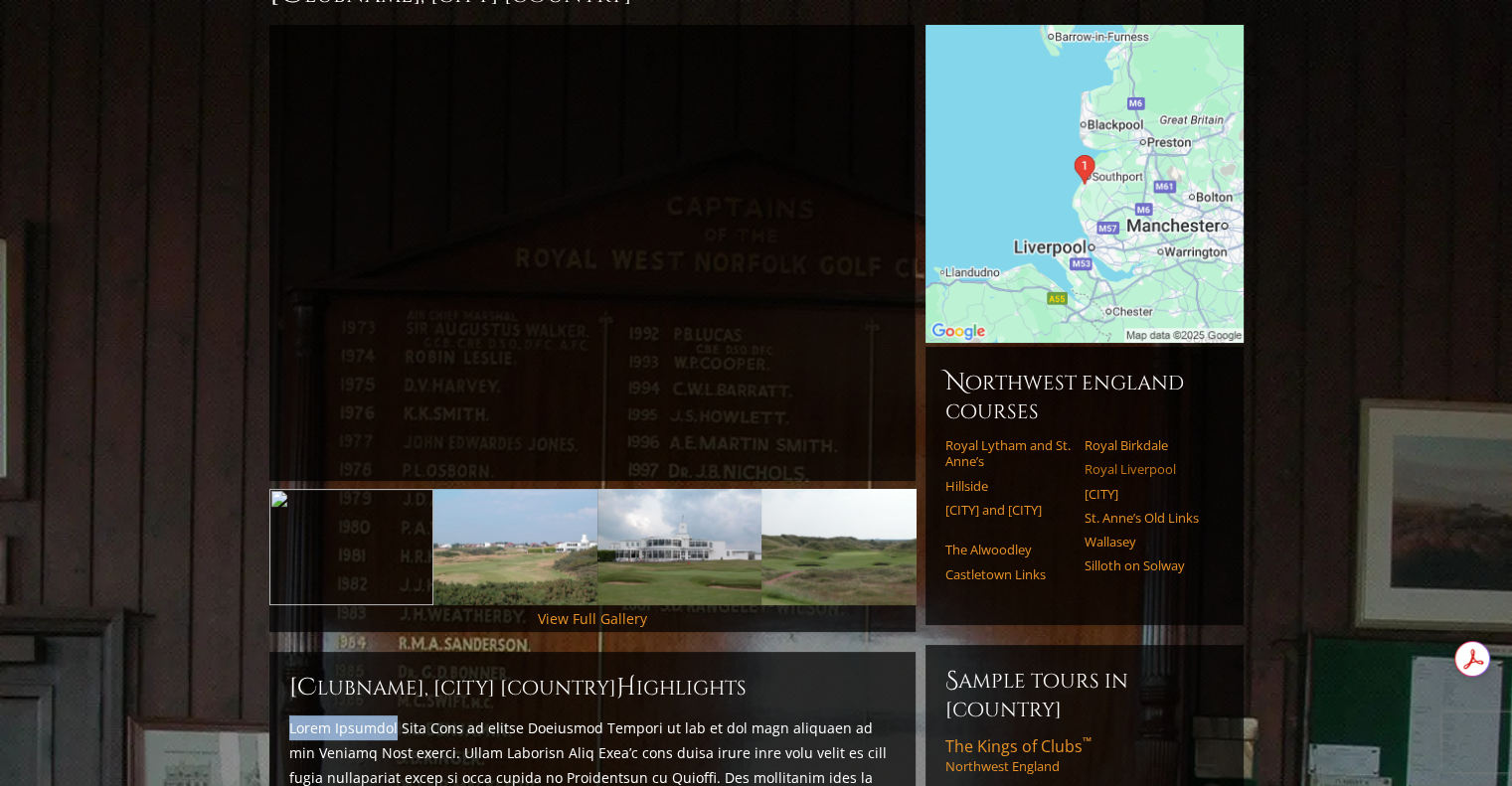 drag, startPoint x: 1077, startPoint y: 471, endPoint x: 1191, endPoint y: 468, distance: 114.03947 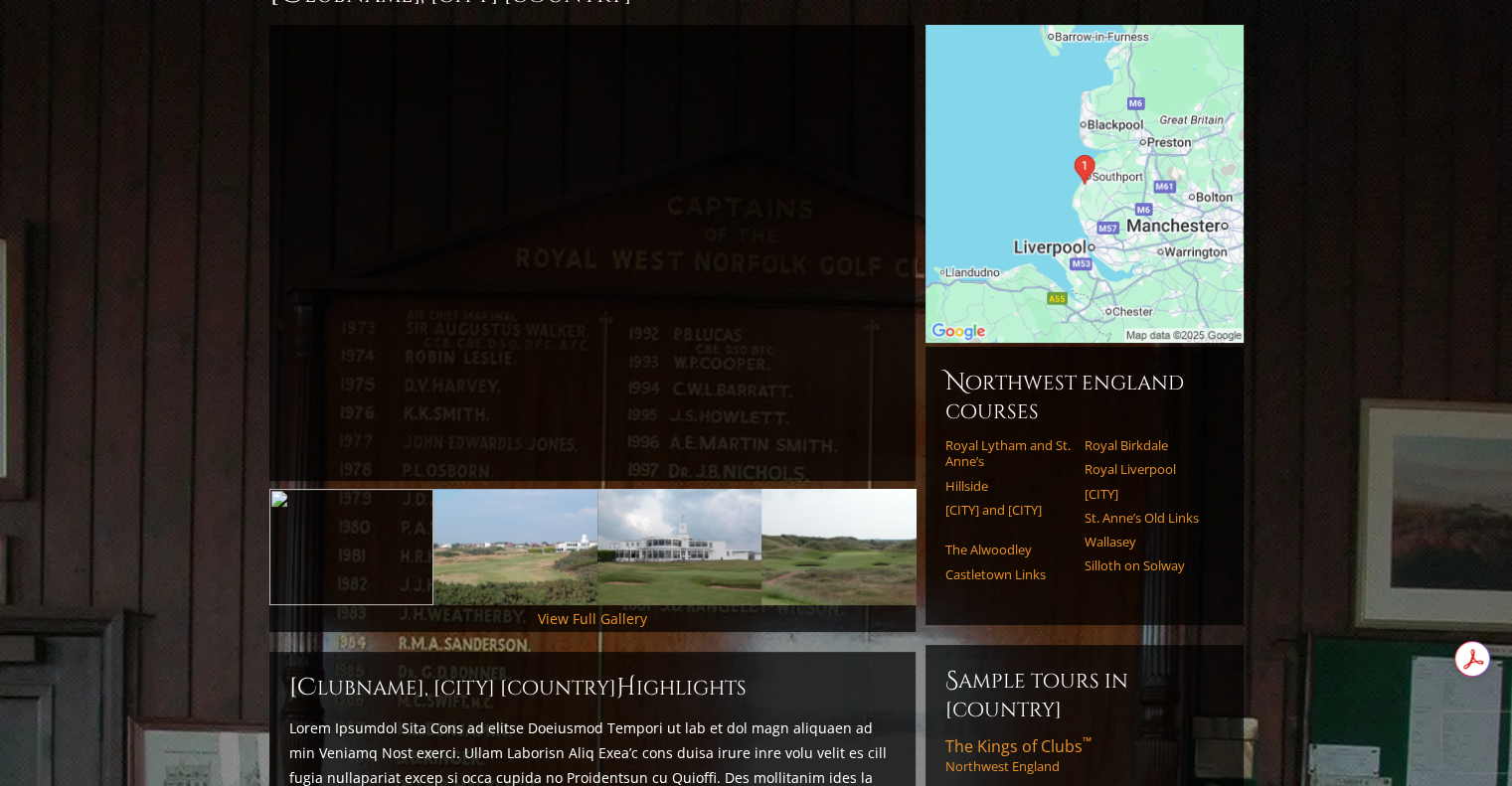click on "Northwest England Courses
Royal Lytham and St. Anne’s  Royal Birkdale  Royal Liverpool  Hillside  Formby  Southport and Ainsdale  St. Anne’s Old Links  Wallasey  The Alwoodley  Silloth on Solway  Castletown Links
Sample Tours in England
The Kings of Clubs ™ Northwest England O" at bounding box center [1085, 681] 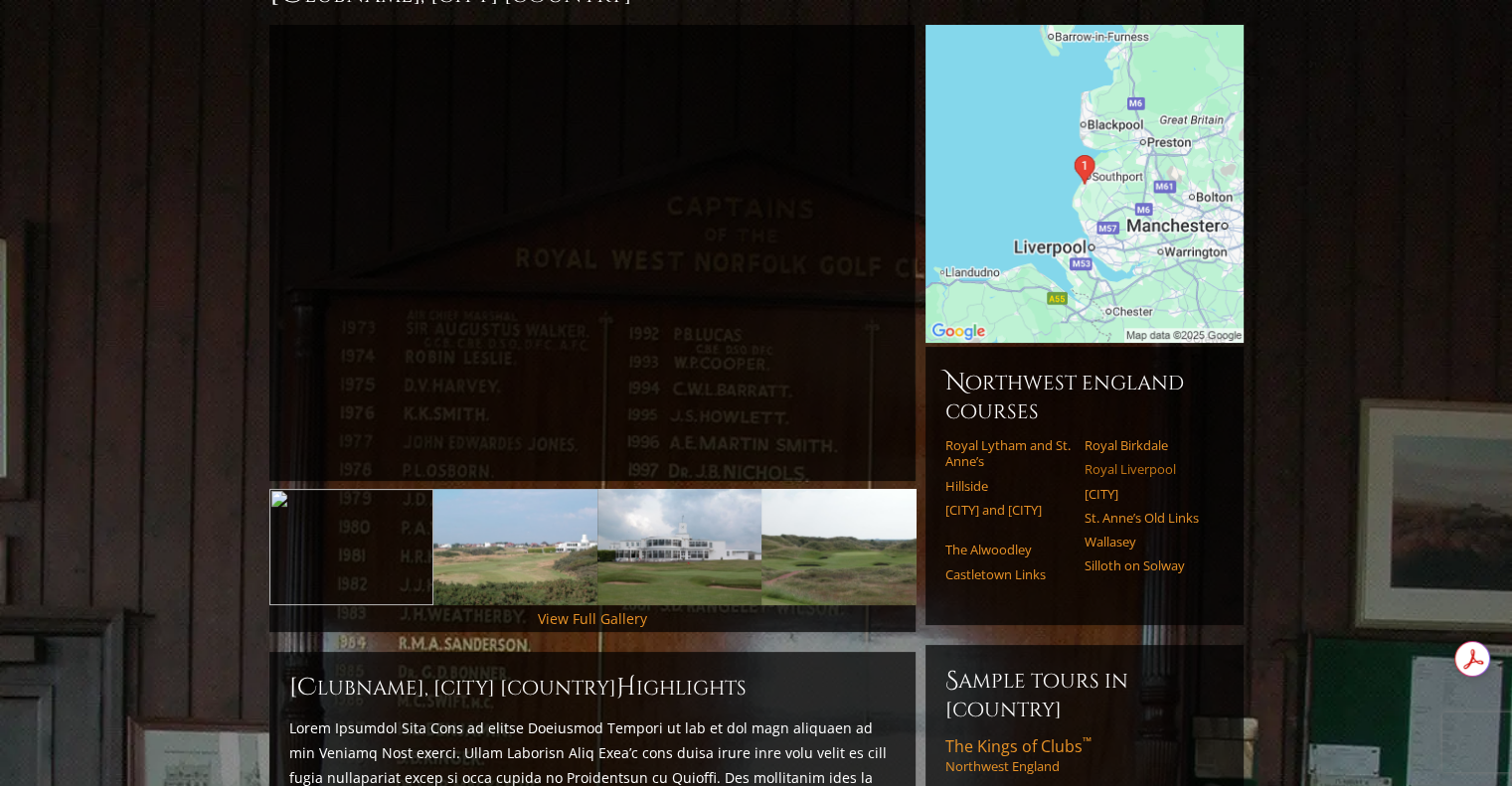 drag, startPoint x: 1082, startPoint y: 460, endPoint x: 1113, endPoint y: 471, distance: 32.89377 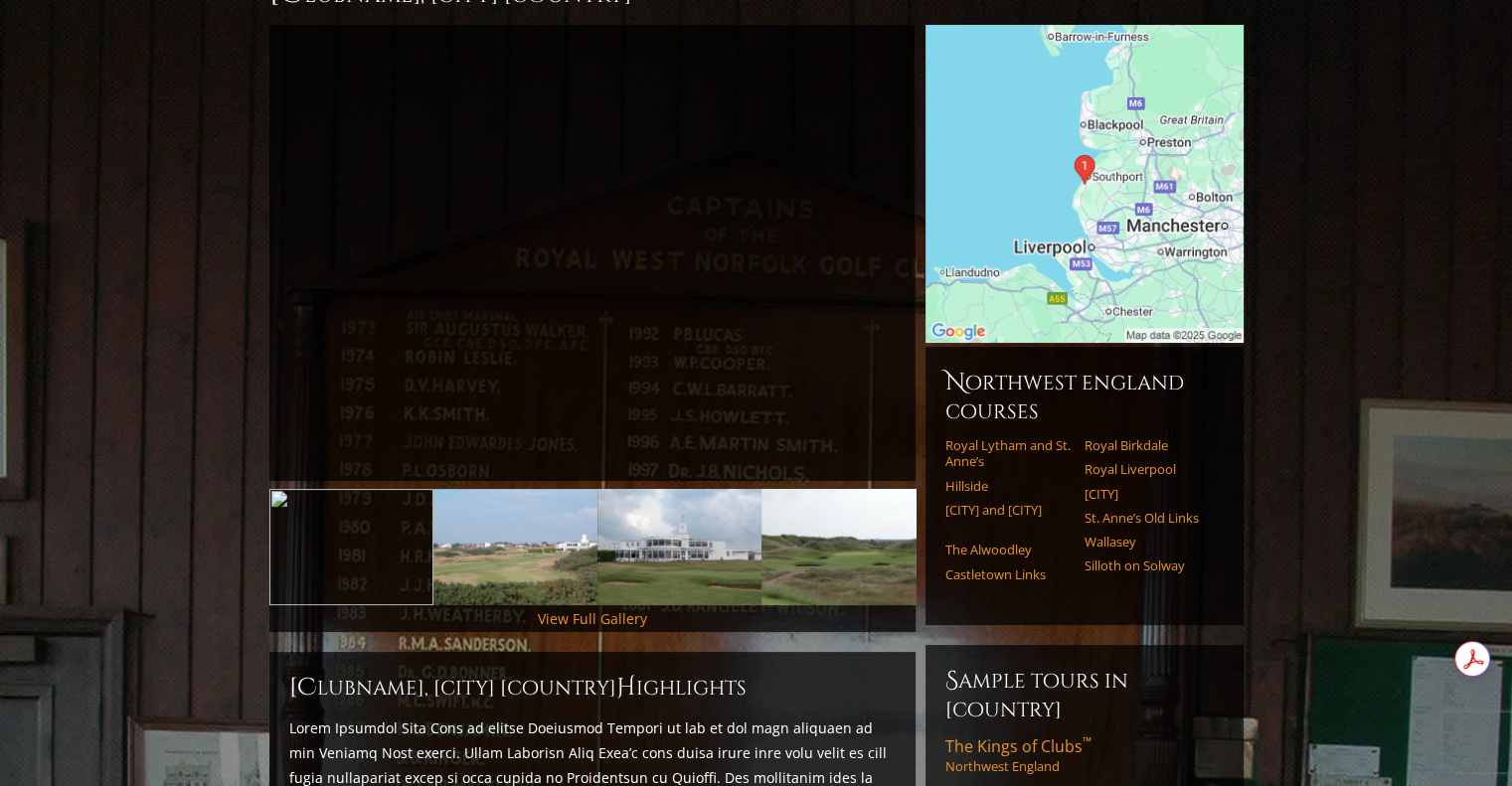 click on "Northwest England Courses
Royal Lytham and St. Anne’s  Royal Birkdale  Royal Liverpool  Hillside  Formby  Southport and Ainsdale  St. Anne’s Old Links  Wallasey  The Alwoodley  Silloth on Solway  Castletown Links" at bounding box center [1085, 486] 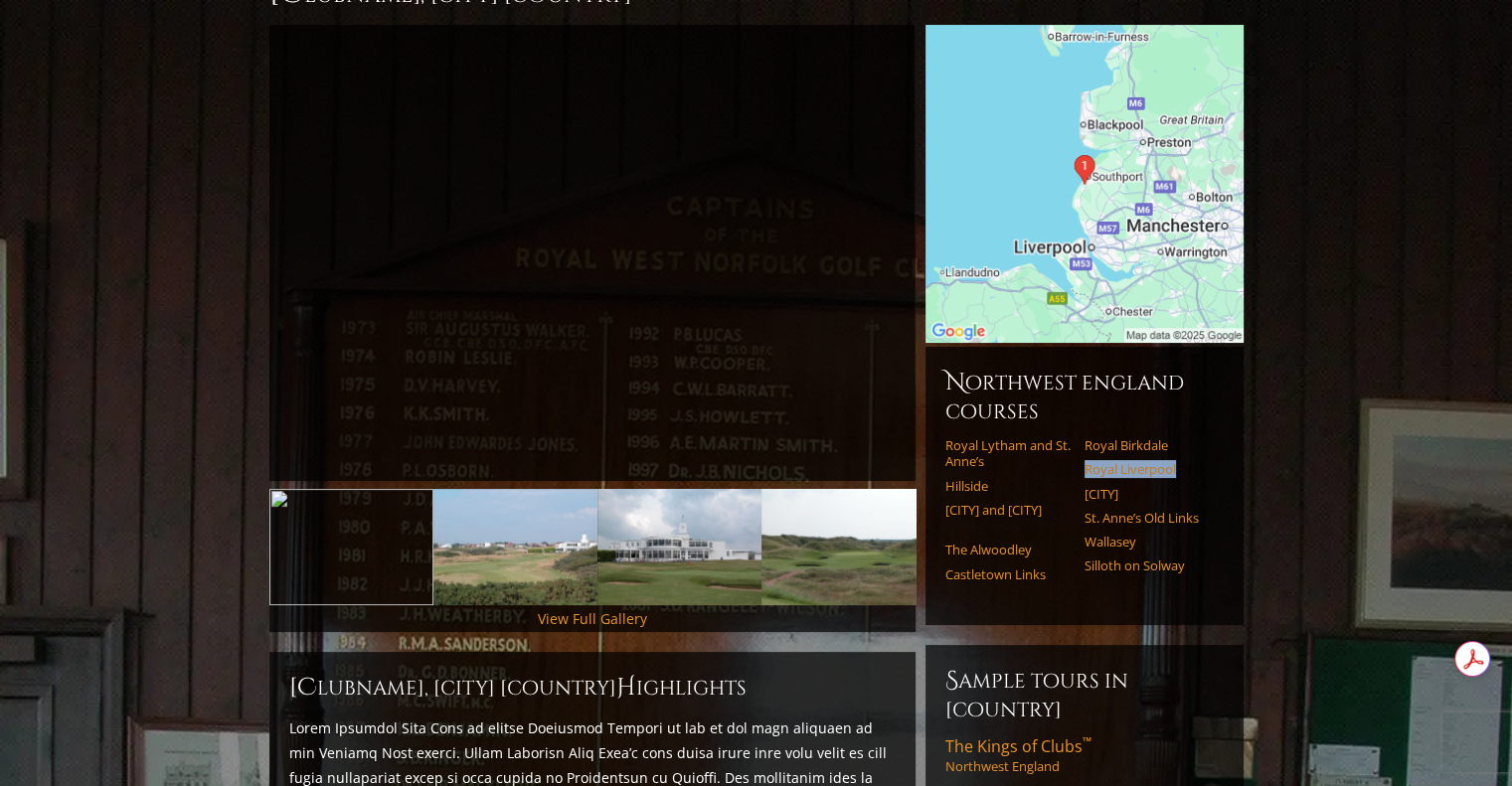 drag, startPoint x: 1212, startPoint y: 479, endPoint x: 1087, endPoint y: 468, distance: 125.48307 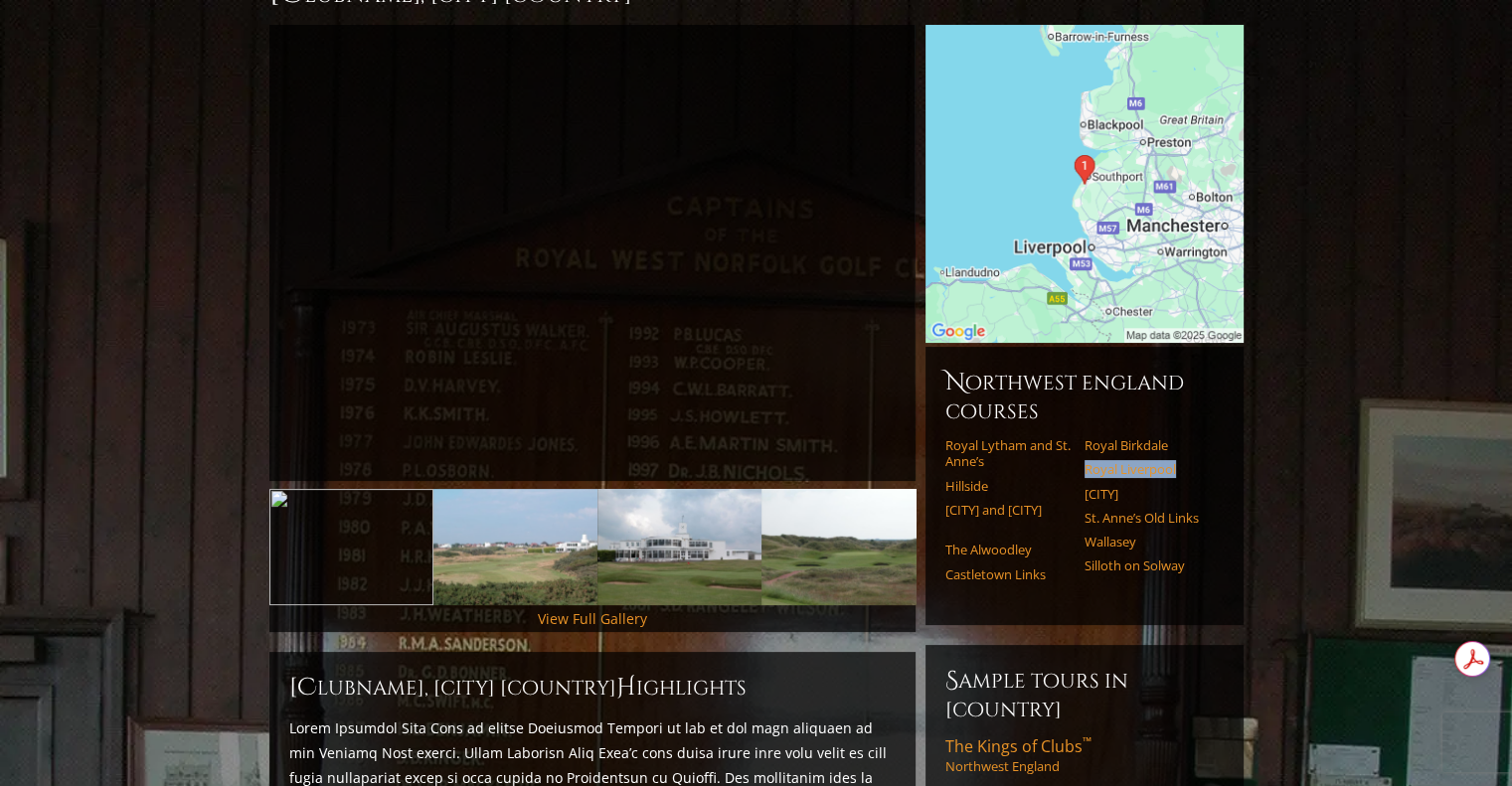 drag, startPoint x: 1220, startPoint y: 492, endPoint x: 1080, endPoint y: 495, distance: 140.0321 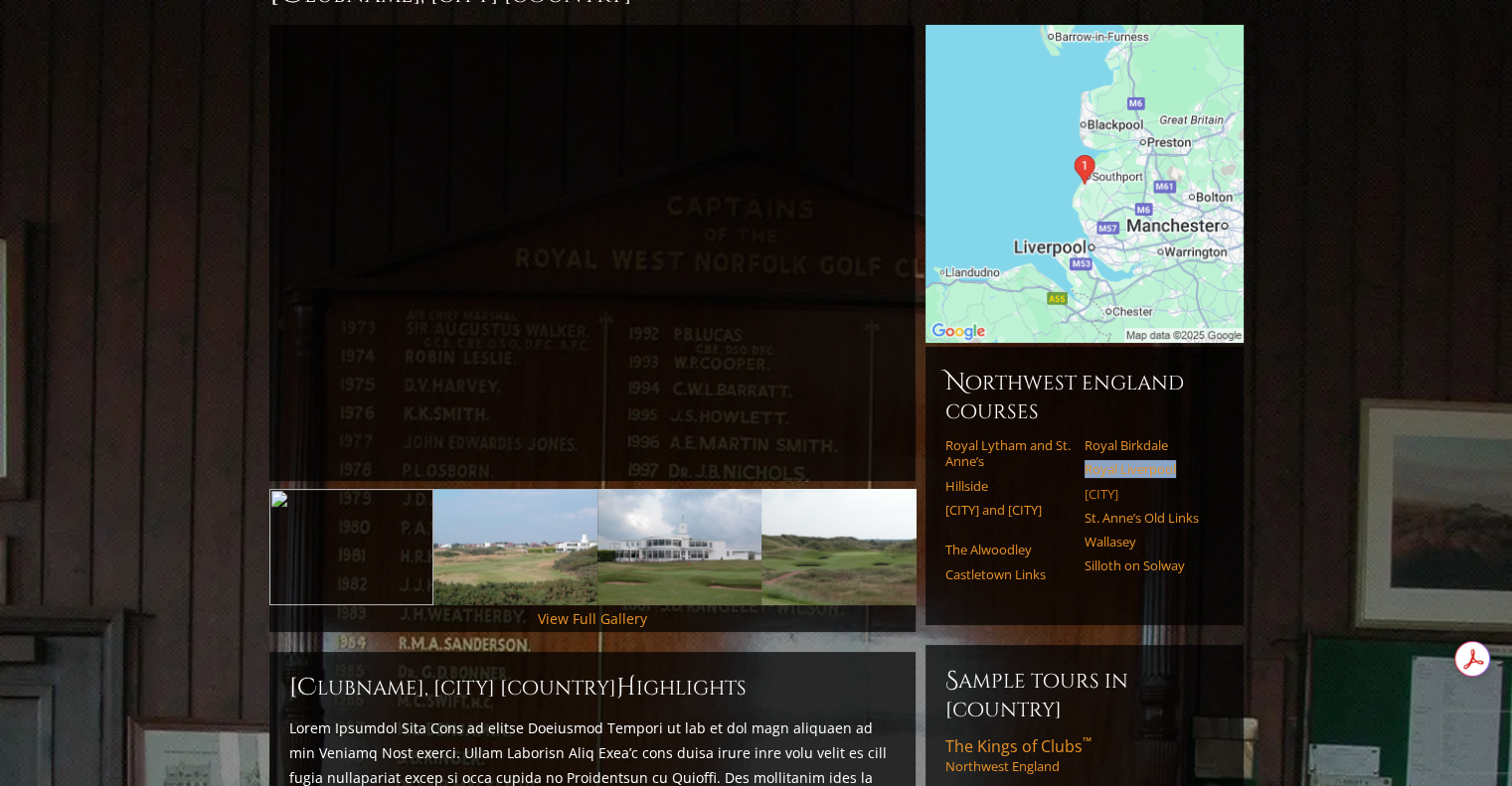 copy on "Formby" 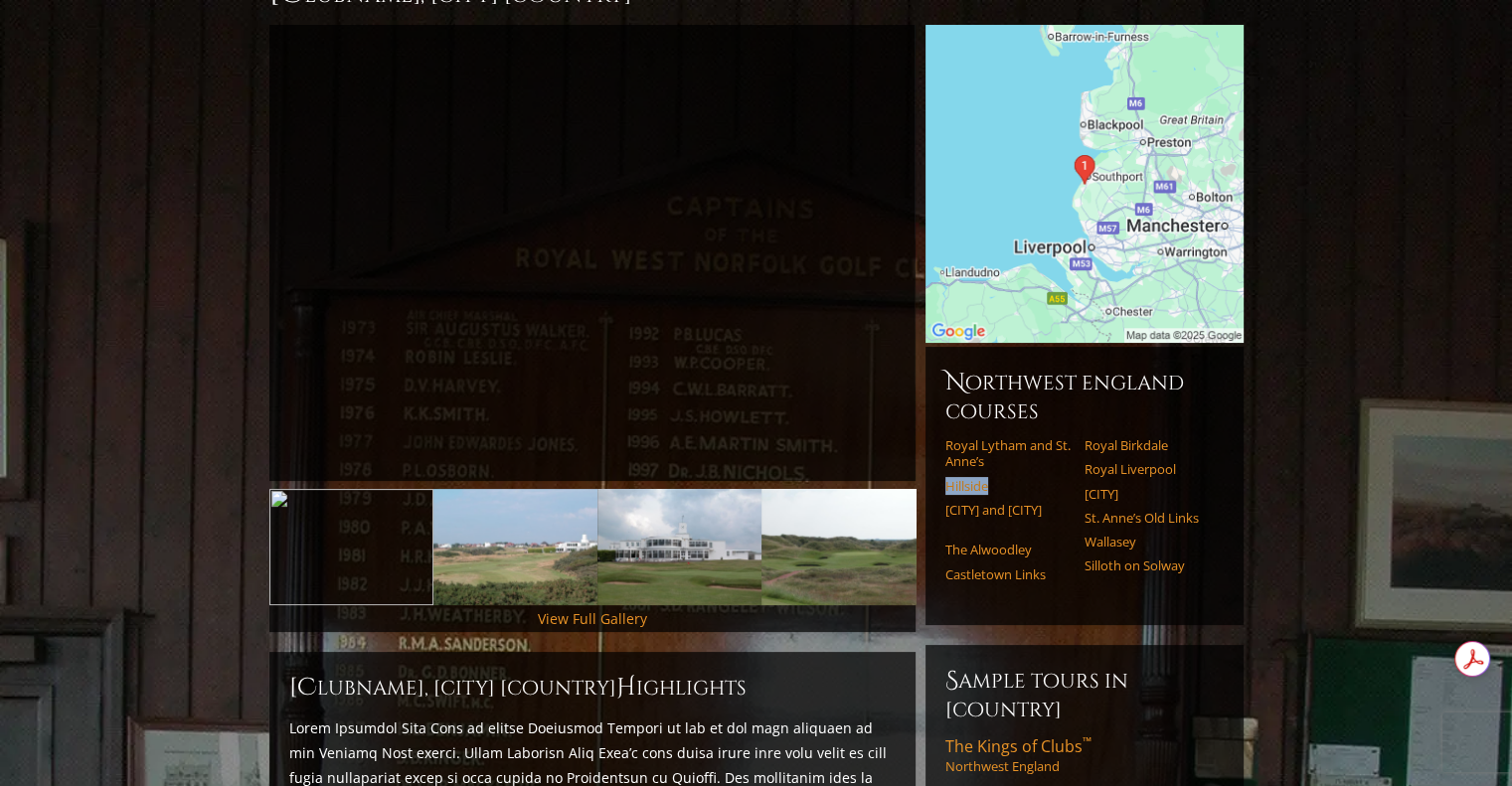 drag, startPoint x: 931, startPoint y: 487, endPoint x: 990, endPoint y: 488, distance: 59.008474 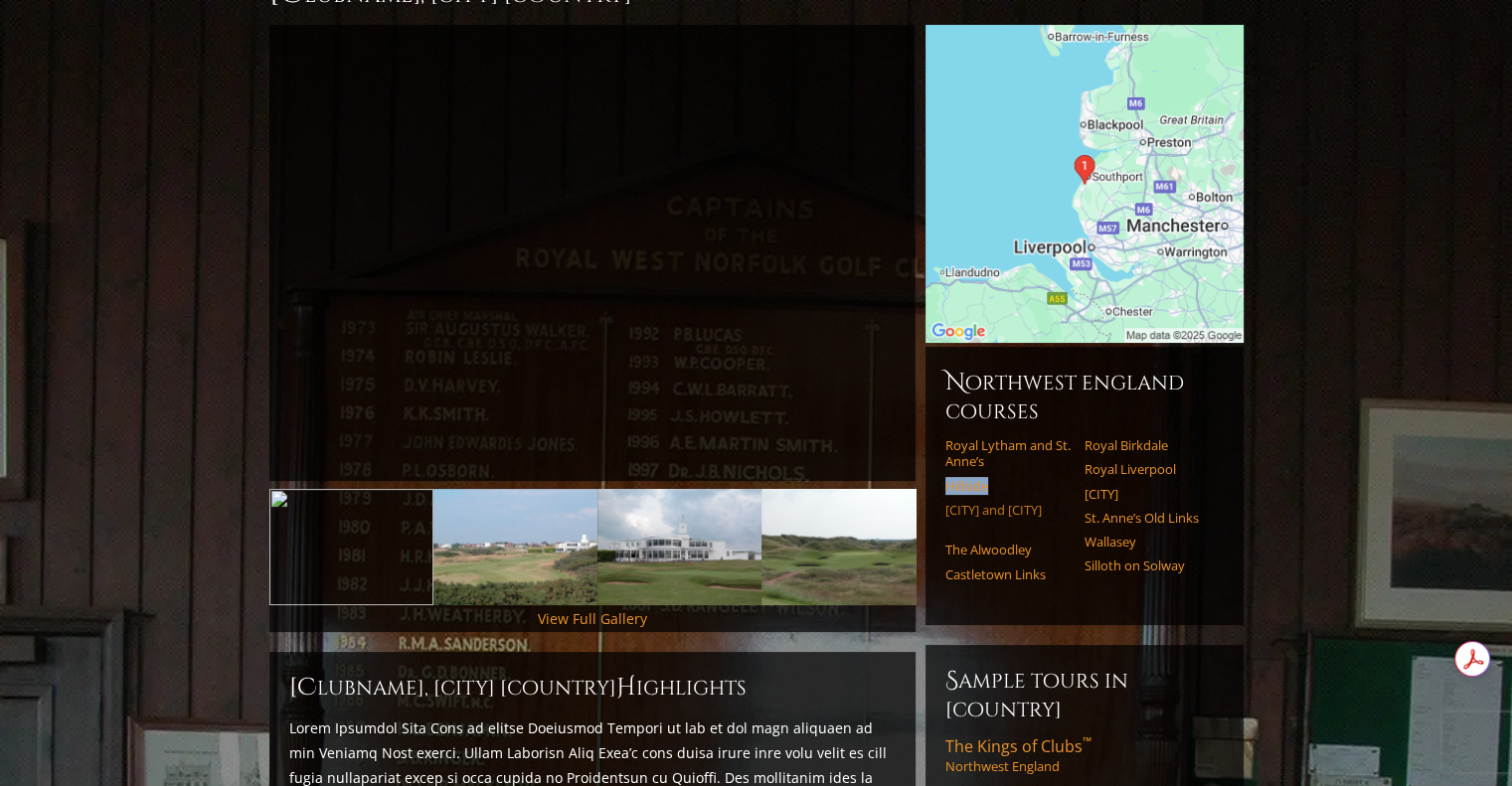 drag, startPoint x: 942, startPoint y: 509, endPoint x: 999, endPoint y: 528, distance: 60.083276 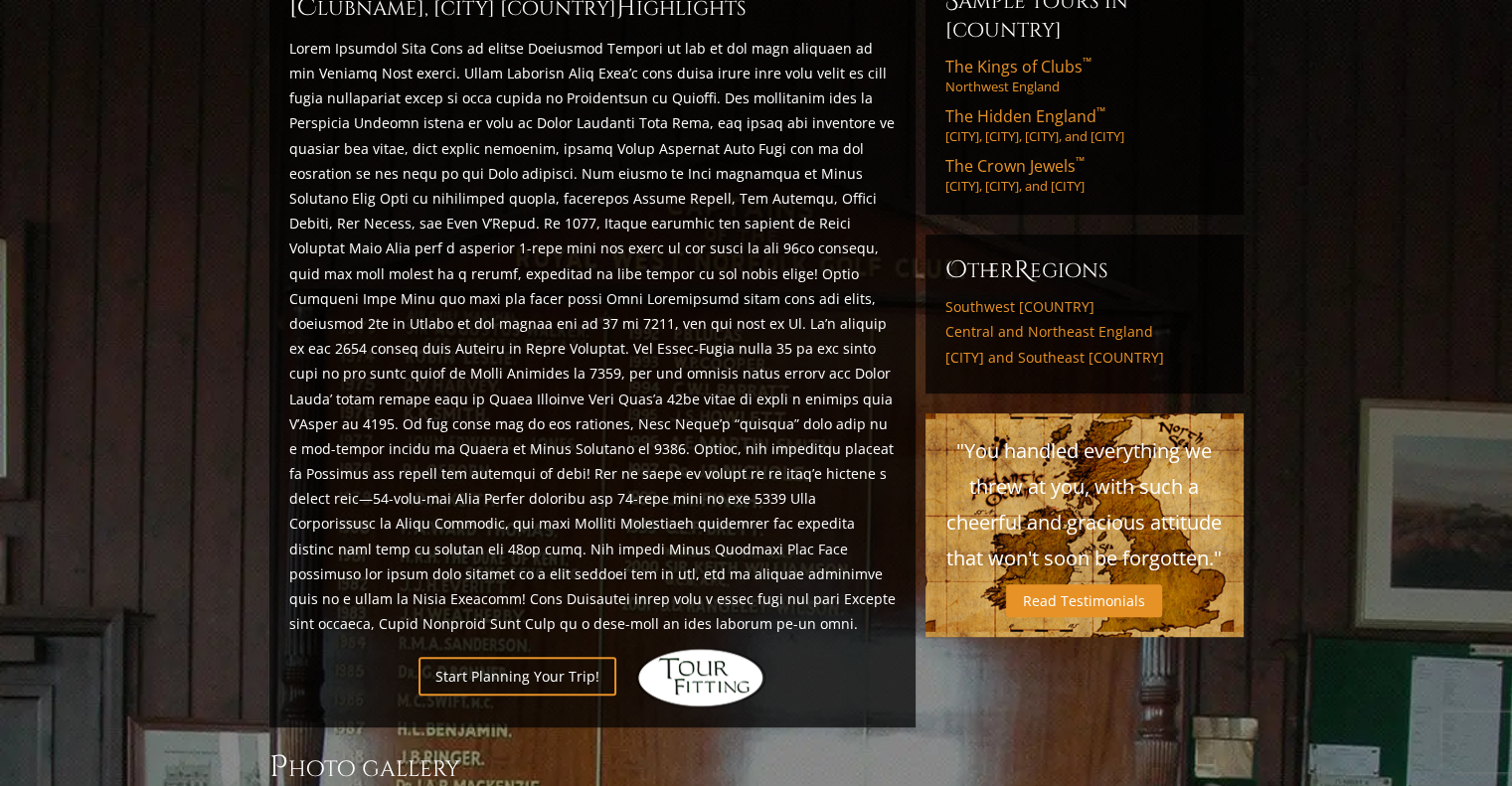 scroll, scrollTop: 618, scrollLeft: 0, axis: vertical 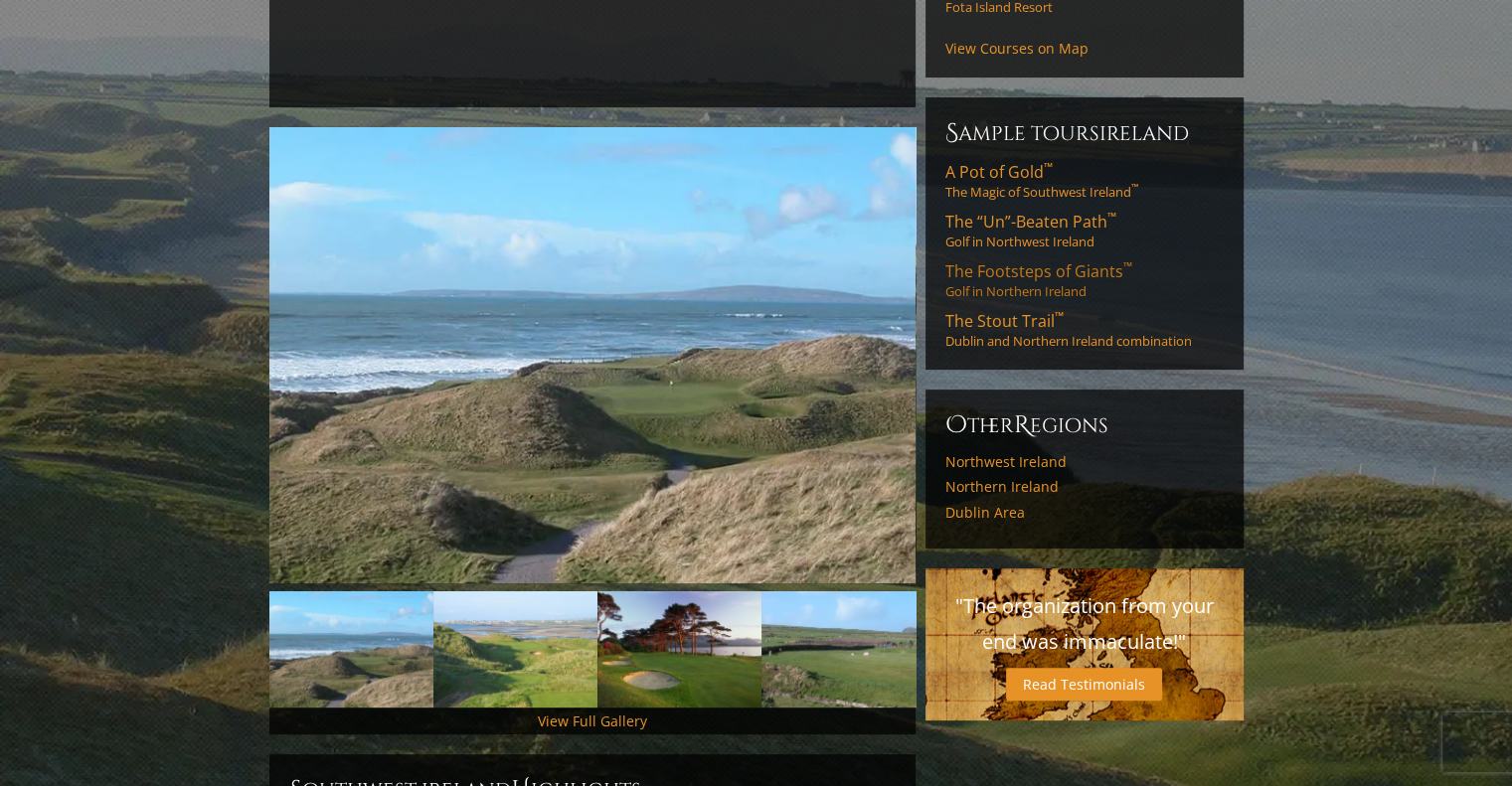 click on "The Footsteps of Giants ™" at bounding box center (1039, 271) 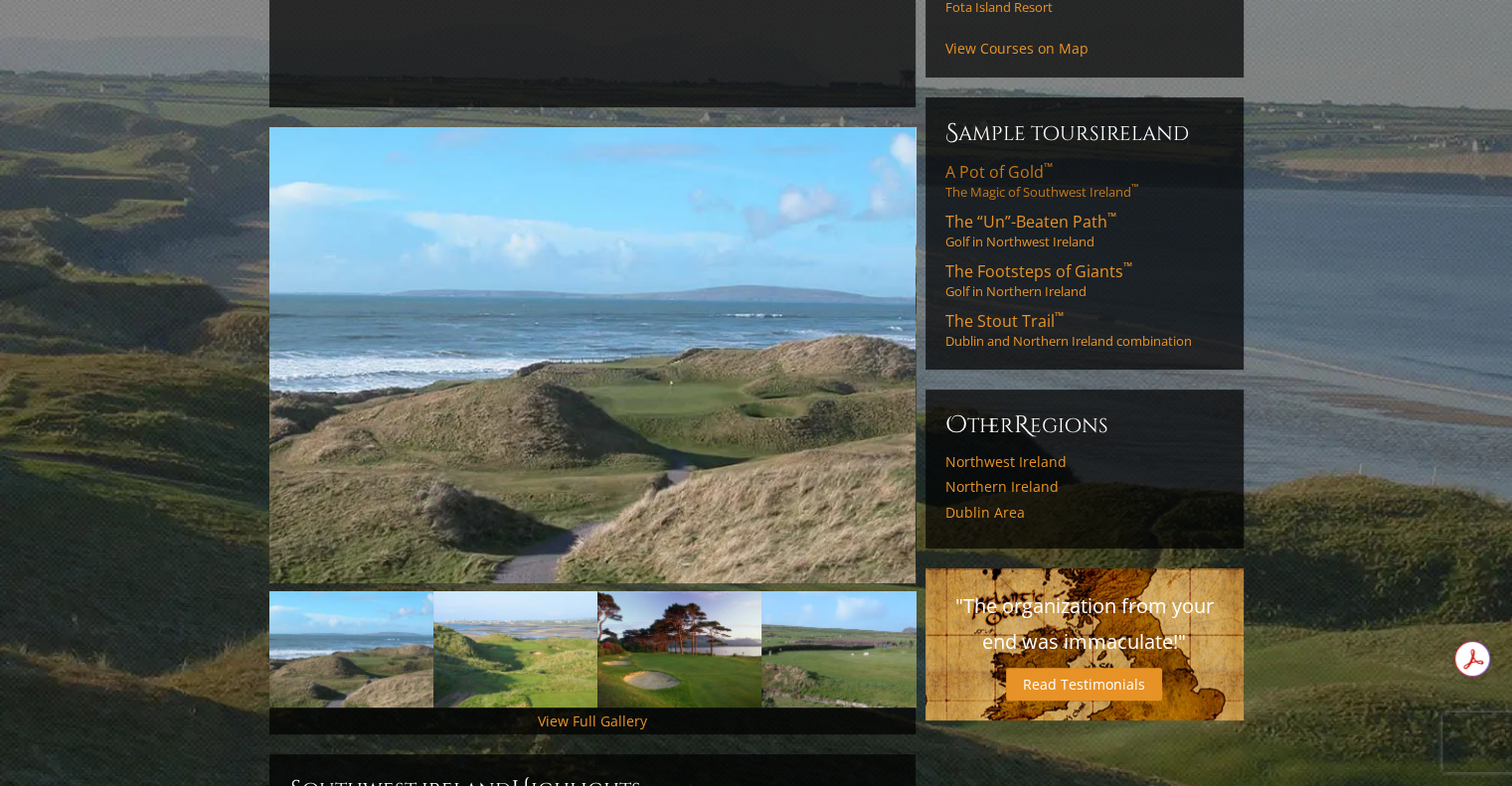 click on "A Pot of Gold ™" at bounding box center (999, 172) 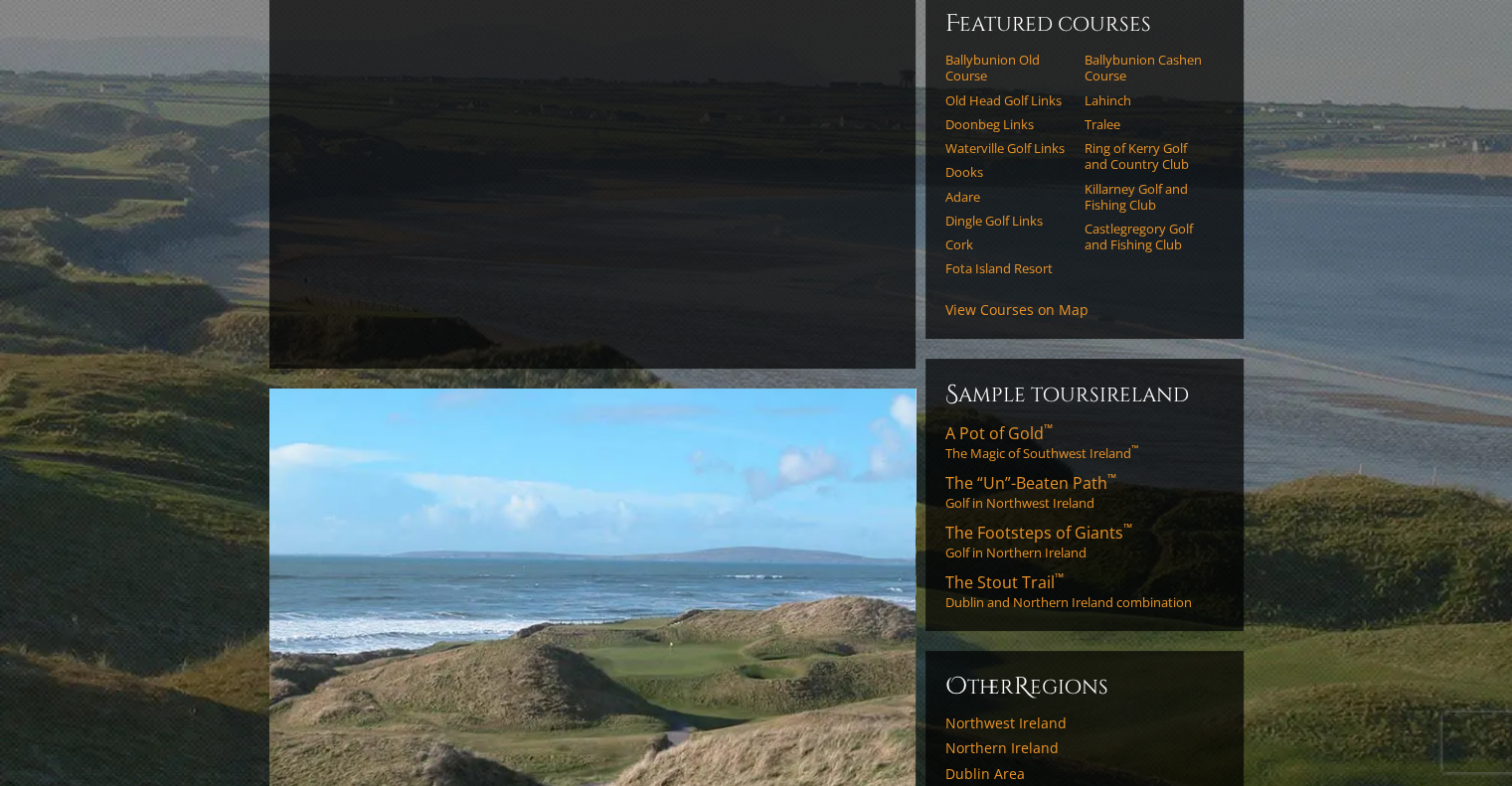scroll, scrollTop: 199, scrollLeft: 0, axis: vertical 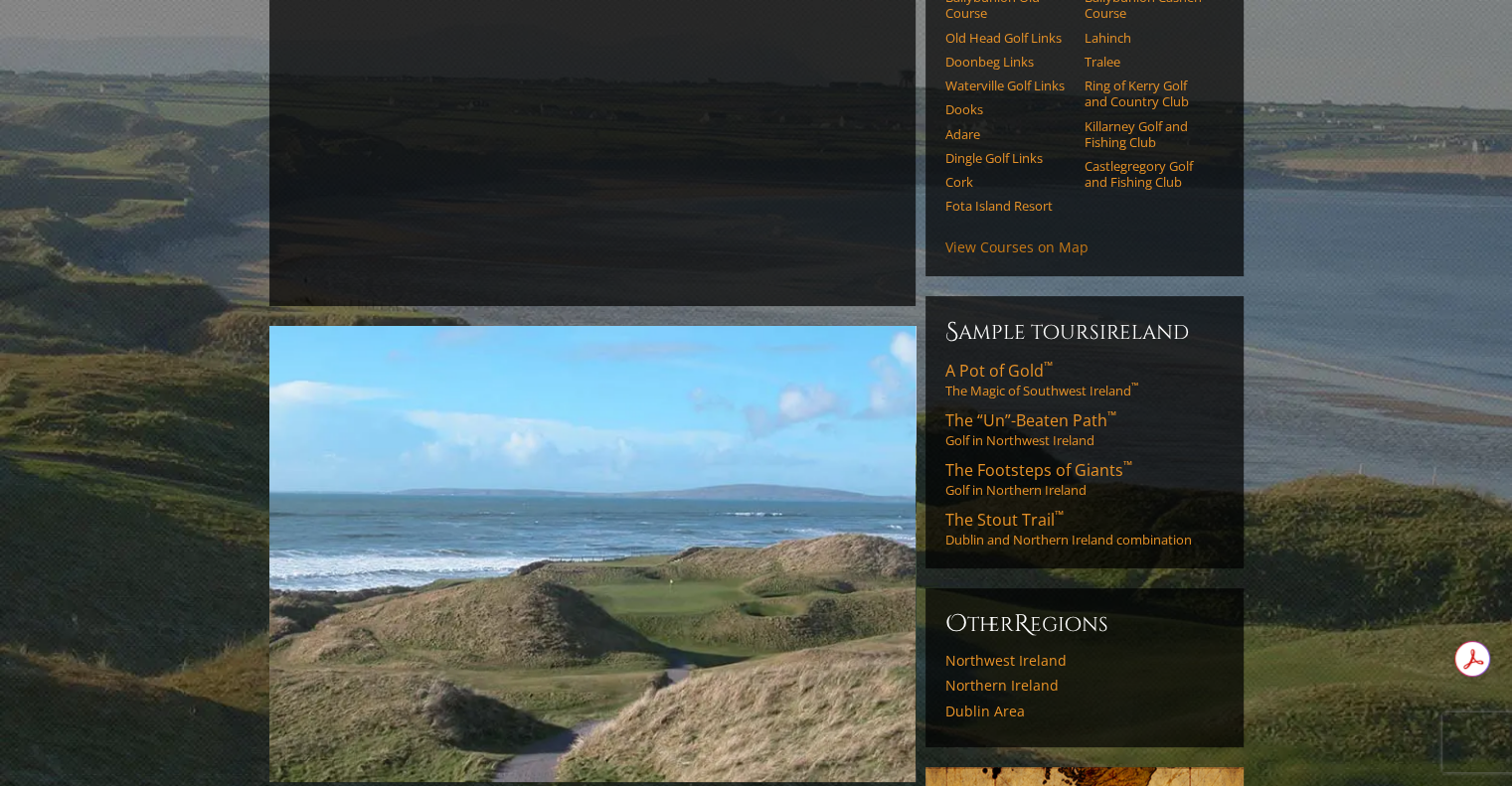 click on "View Courses on Map" at bounding box center (1017, 246) 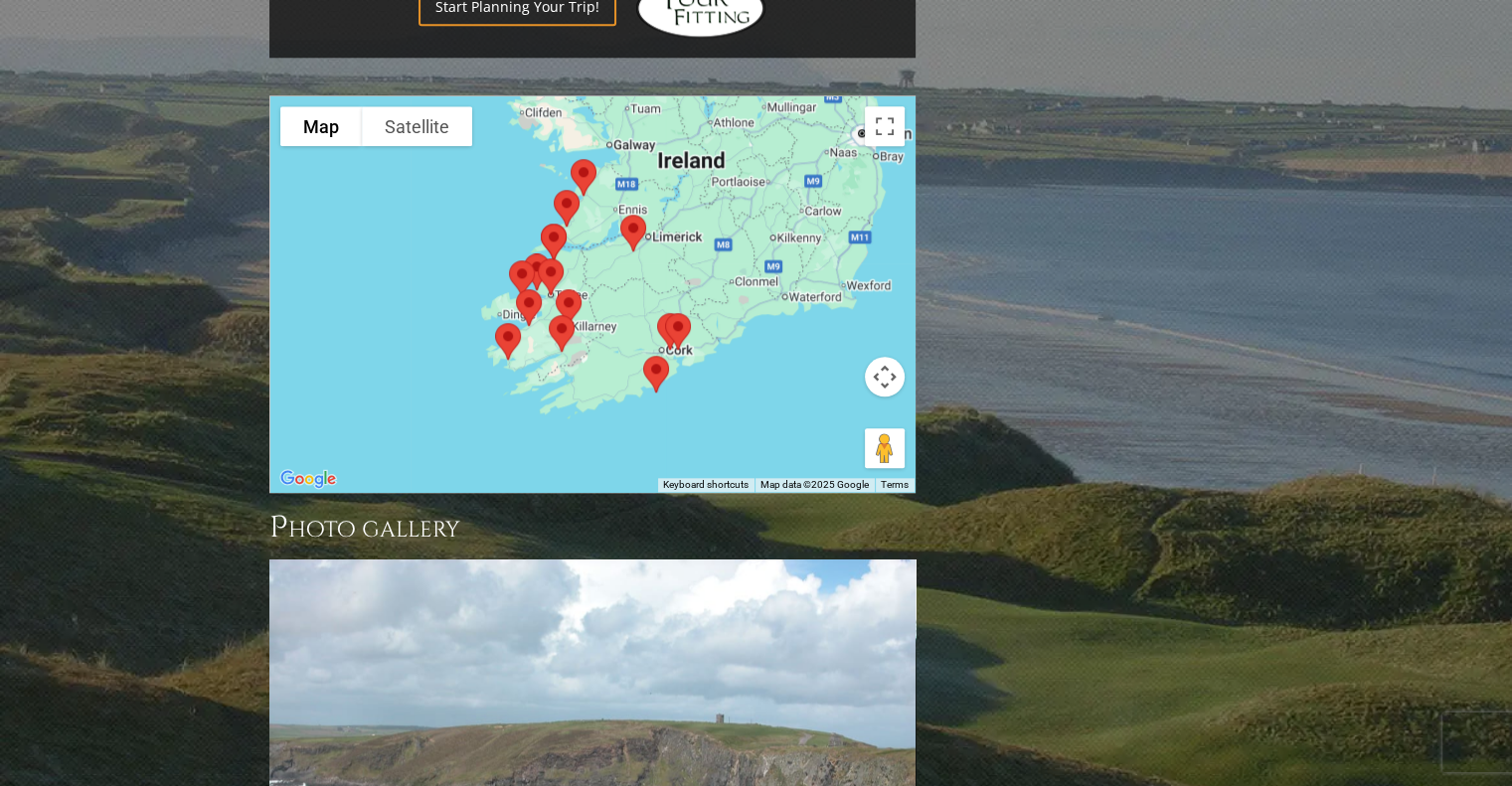 scroll, scrollTop: 2101, scrollLeft: 0, axis: vertical 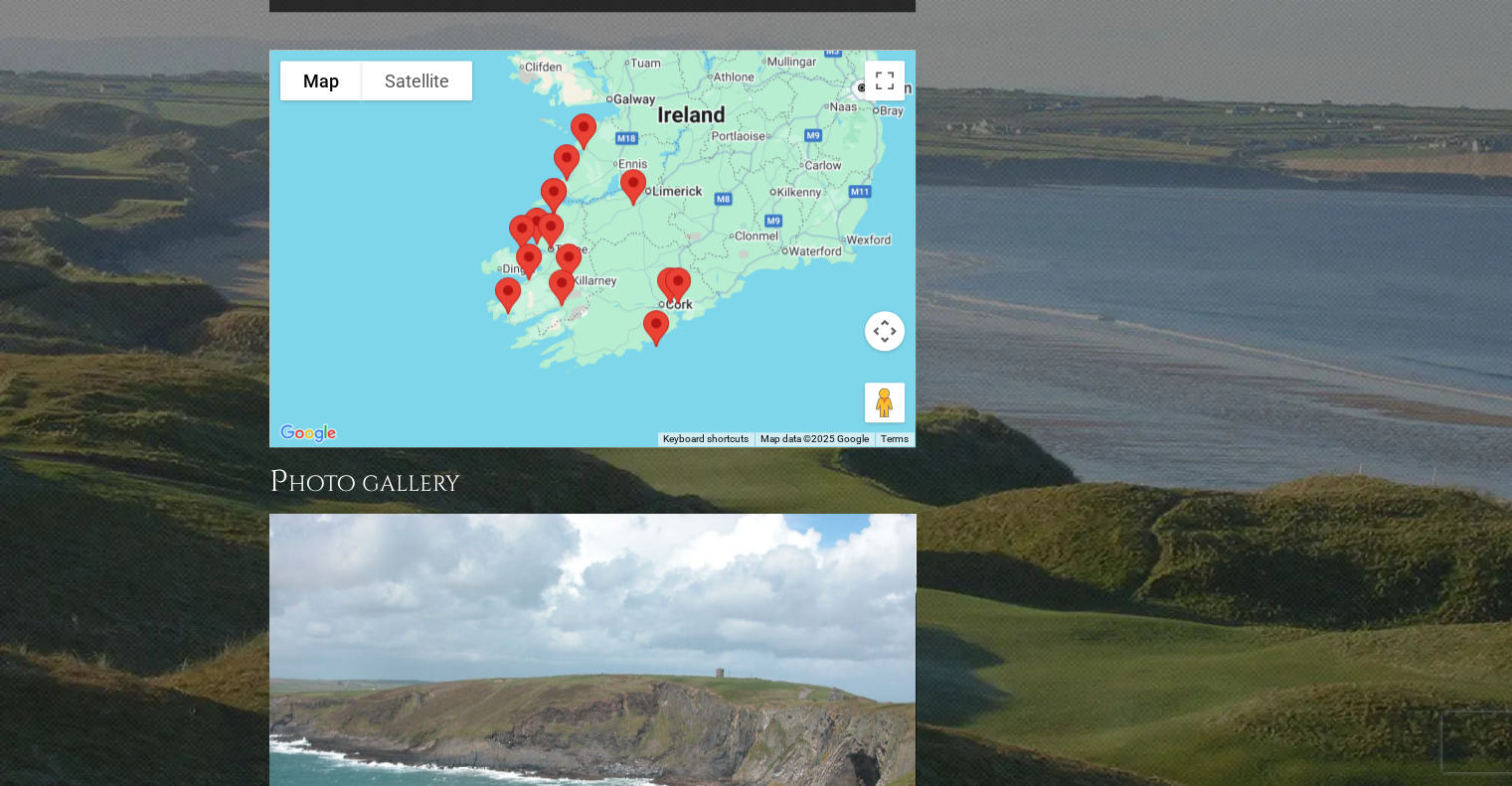 click at bounding box center (656, 328) 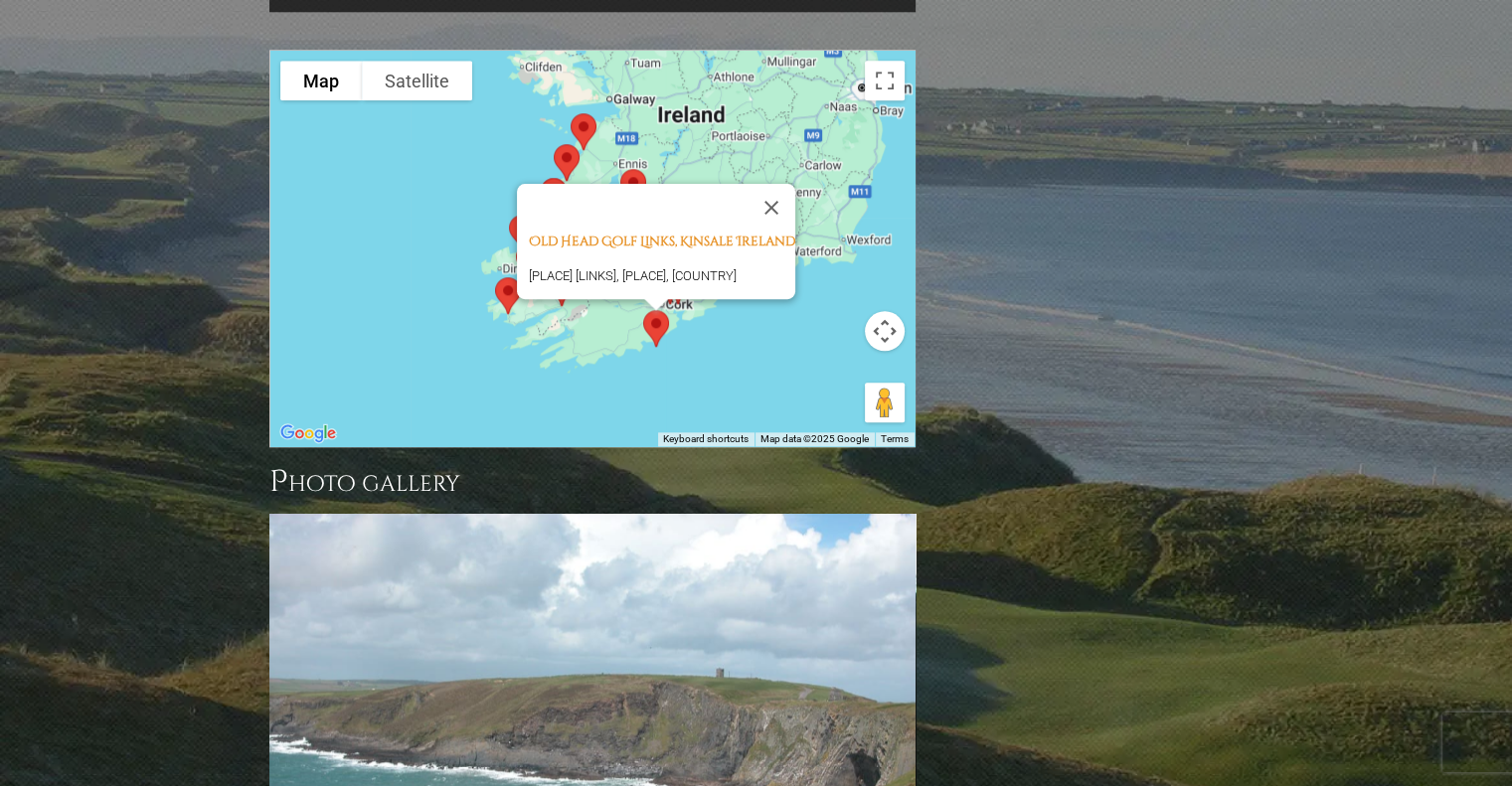 click on "Old Head Golf Links, Kinsale Ireland
Old Head Golf Links, Kinsale, Ireland" at bounding box center [592, 248] 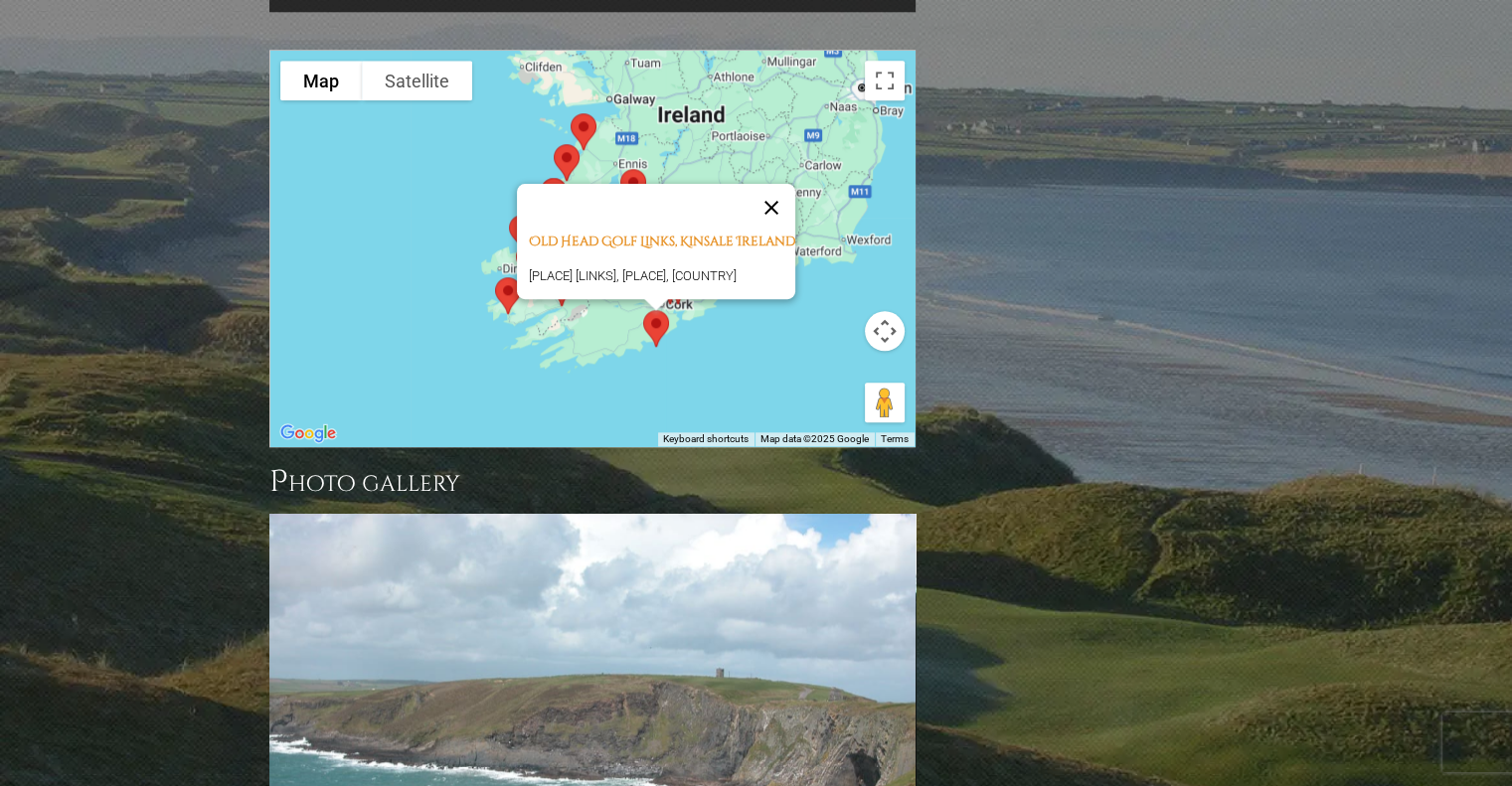click at bounding box center [771, 208] 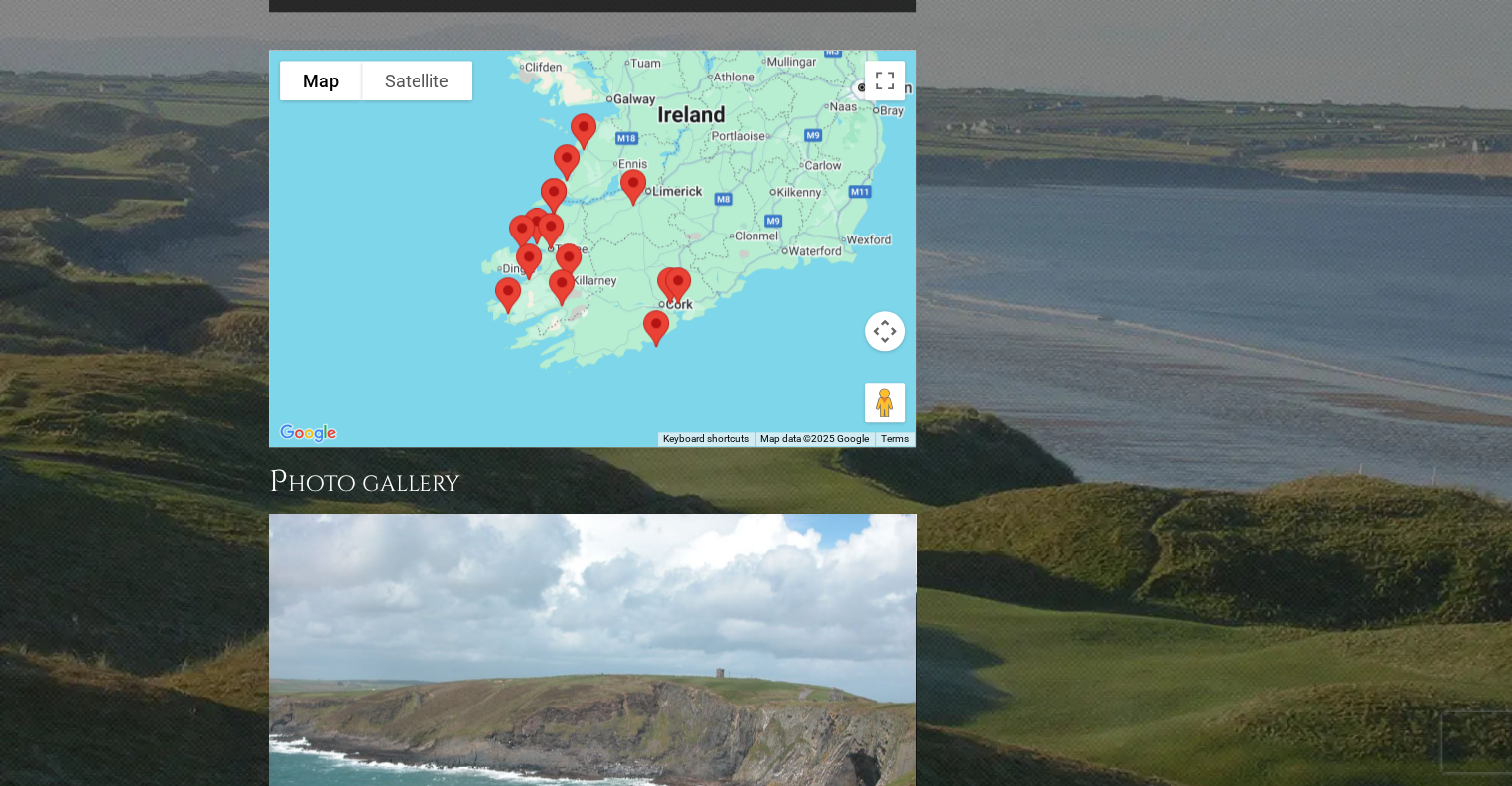click at bounding box center (678, 285) 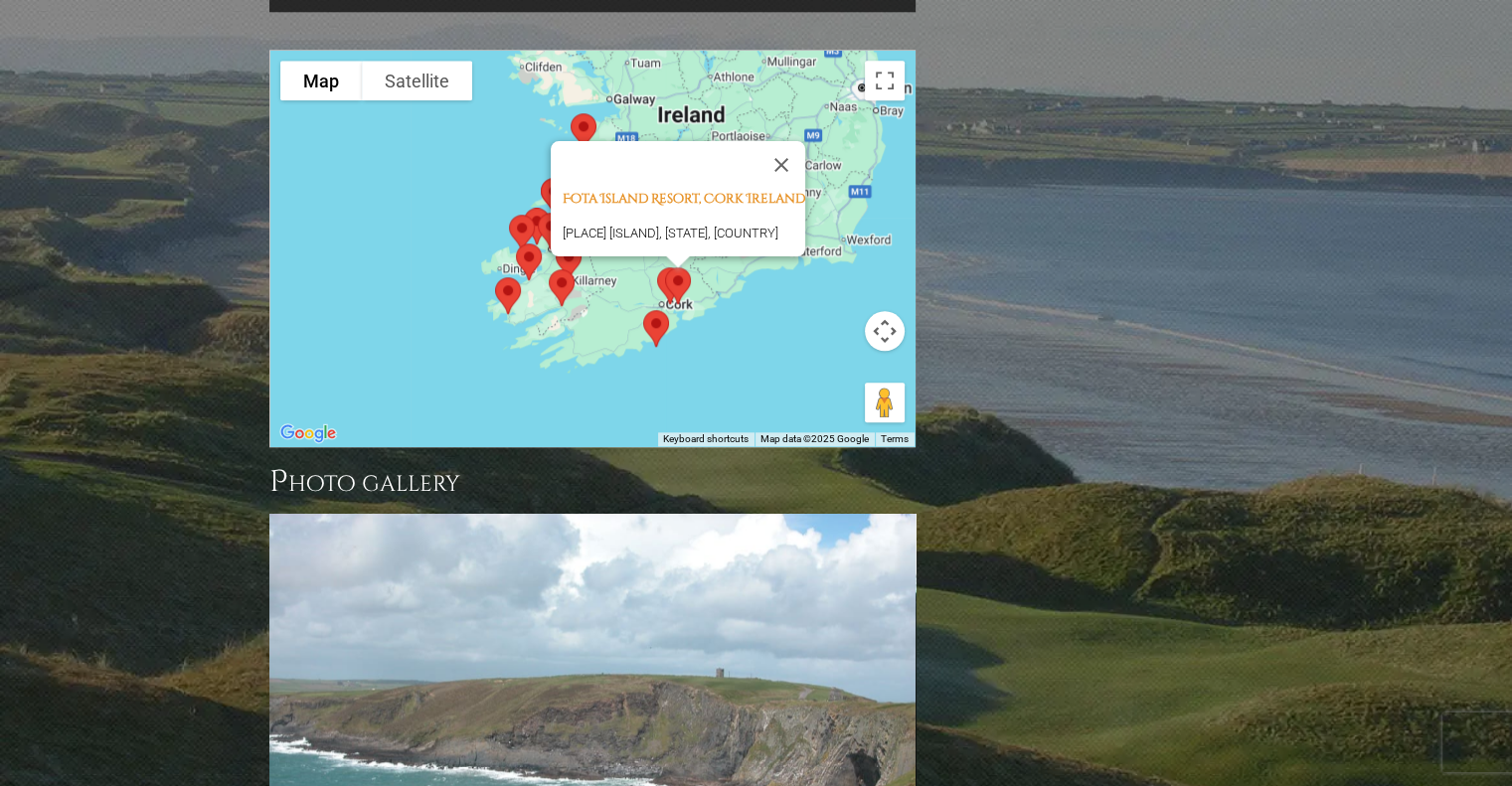 click at bounding box center [678, 285] 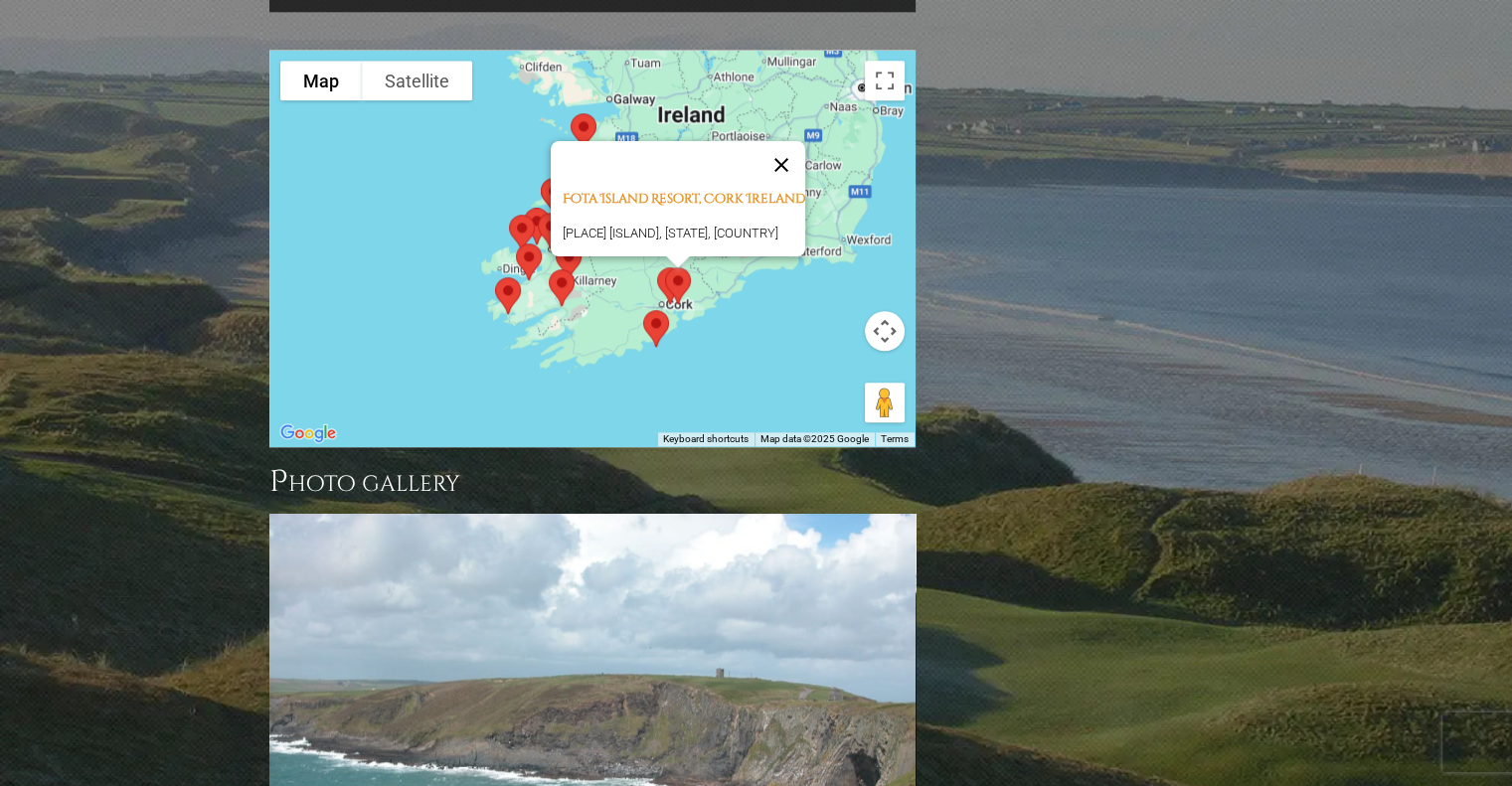 click at bounding box center (781, 165) 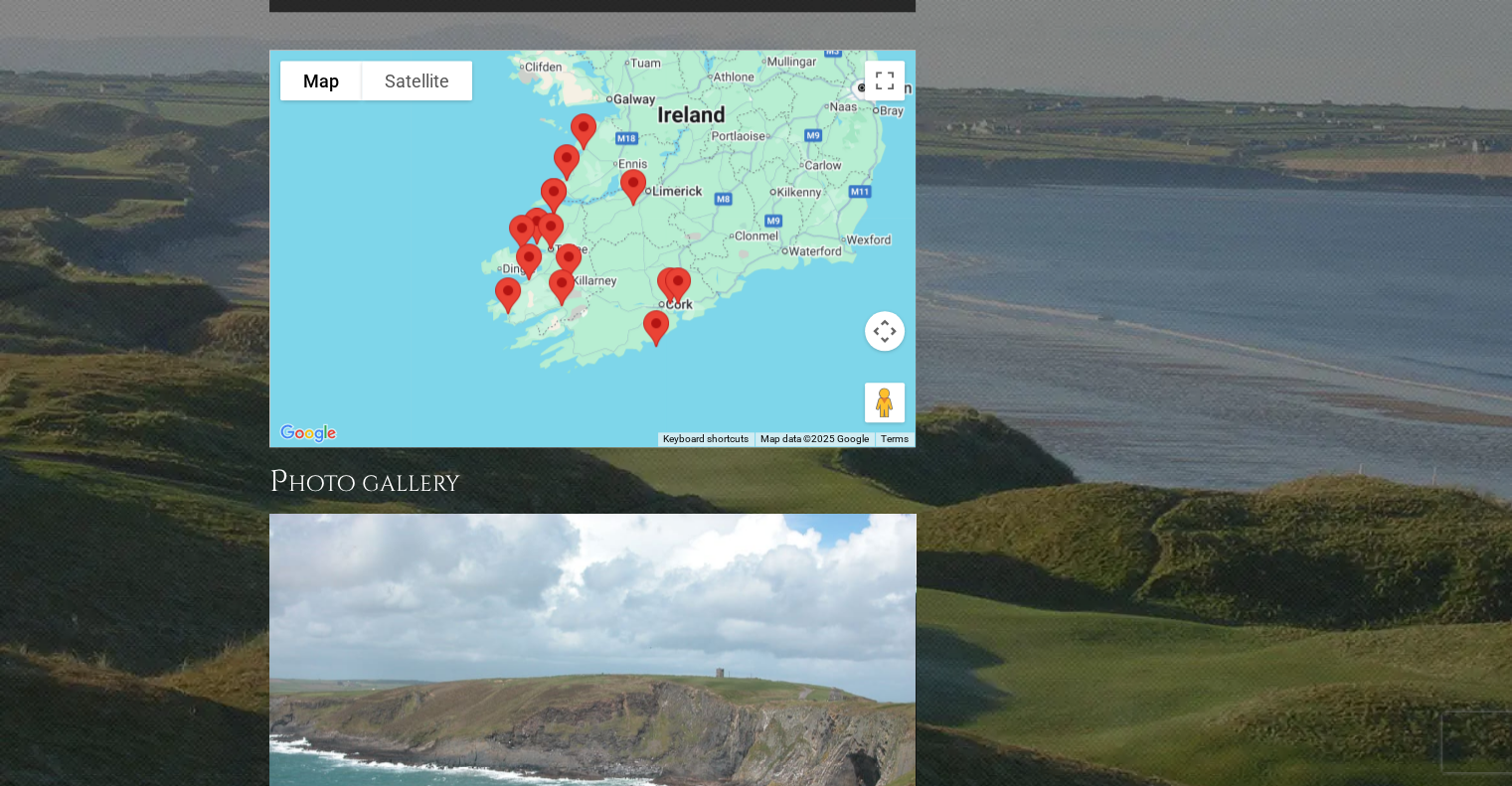click at bounding box center [678, 285] 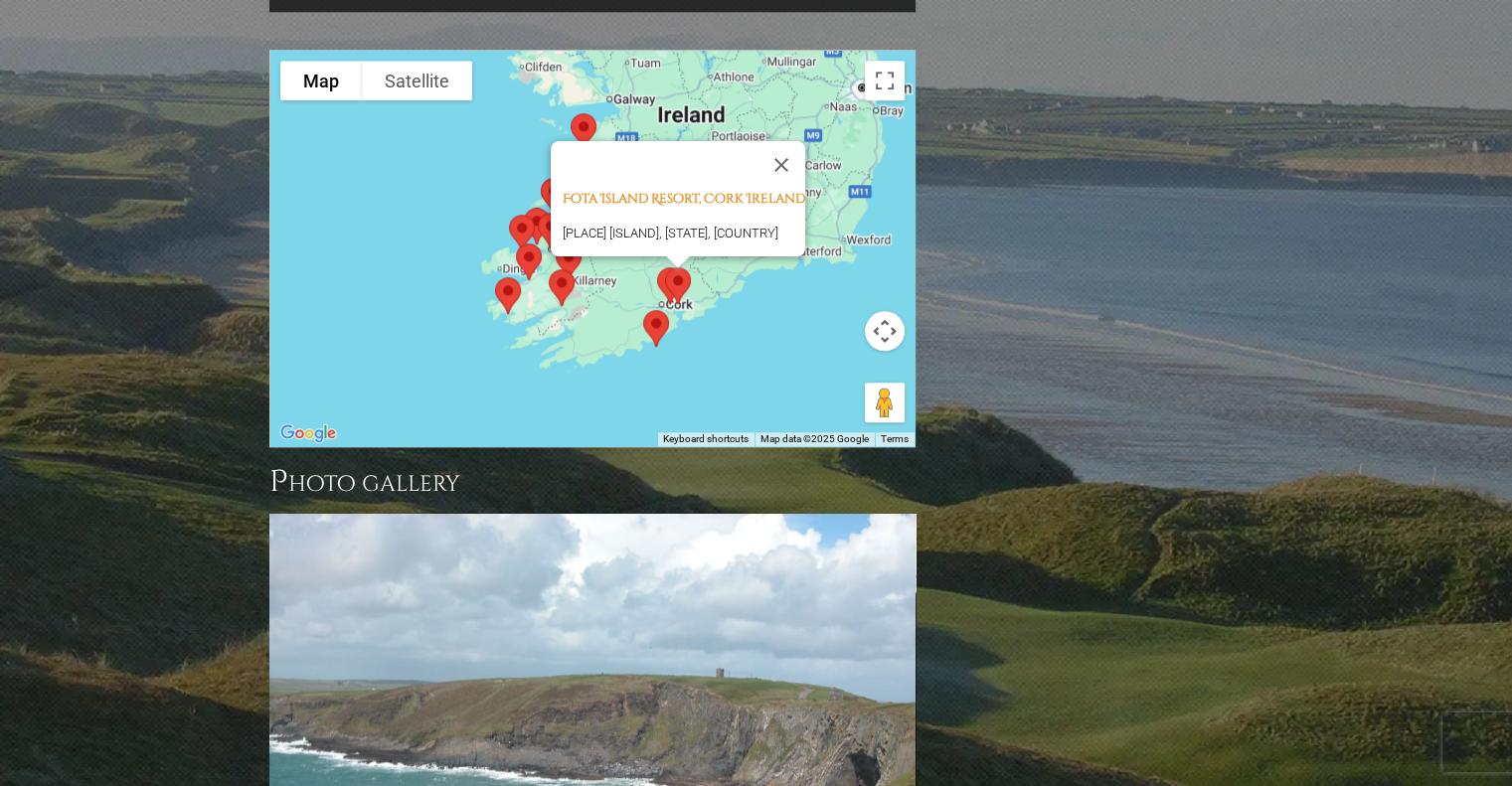 click at bounding box center [678, 285] 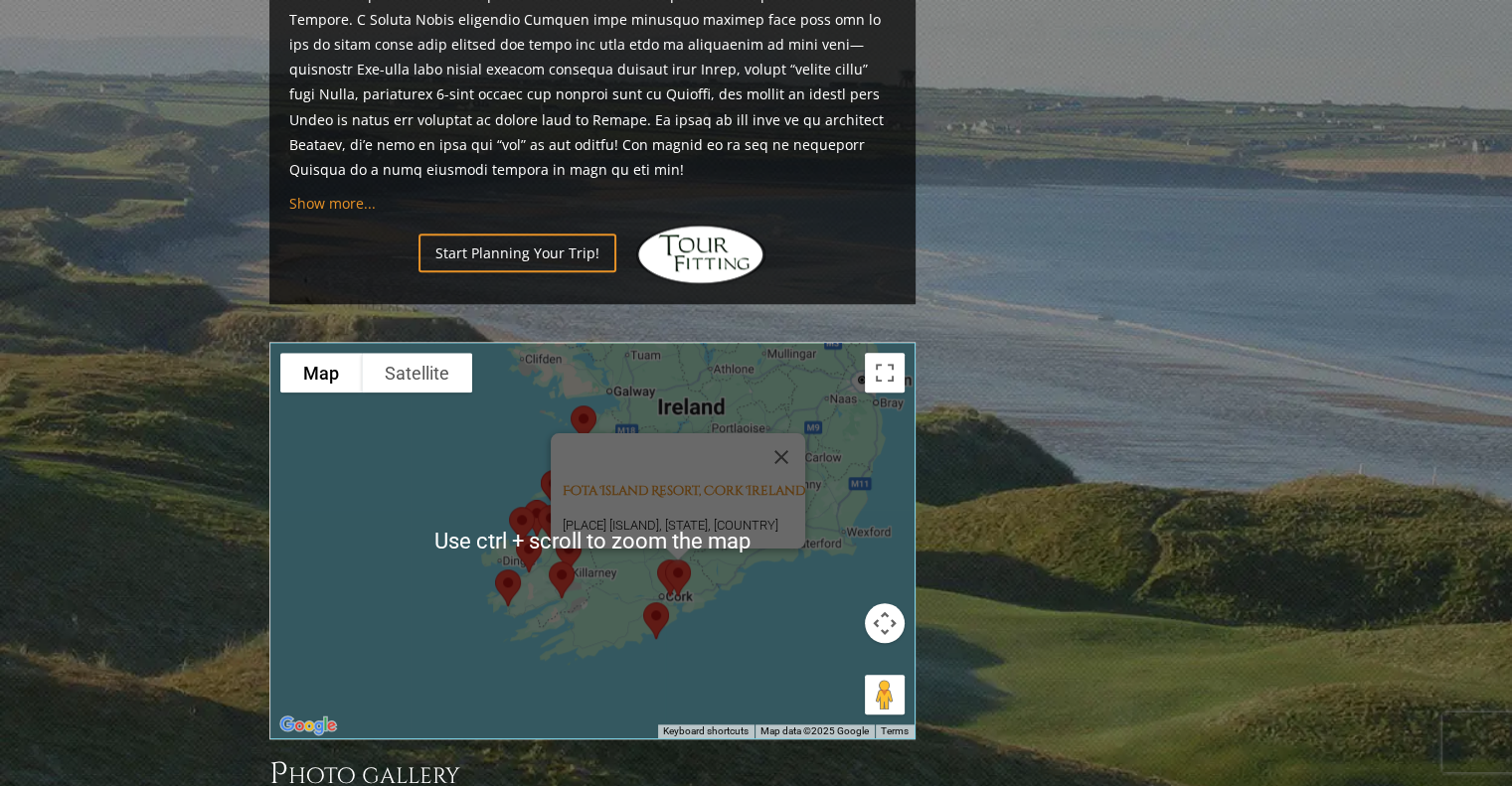 scroll, scrollTop: 1803, scrollLeft: 0, axis: vertical 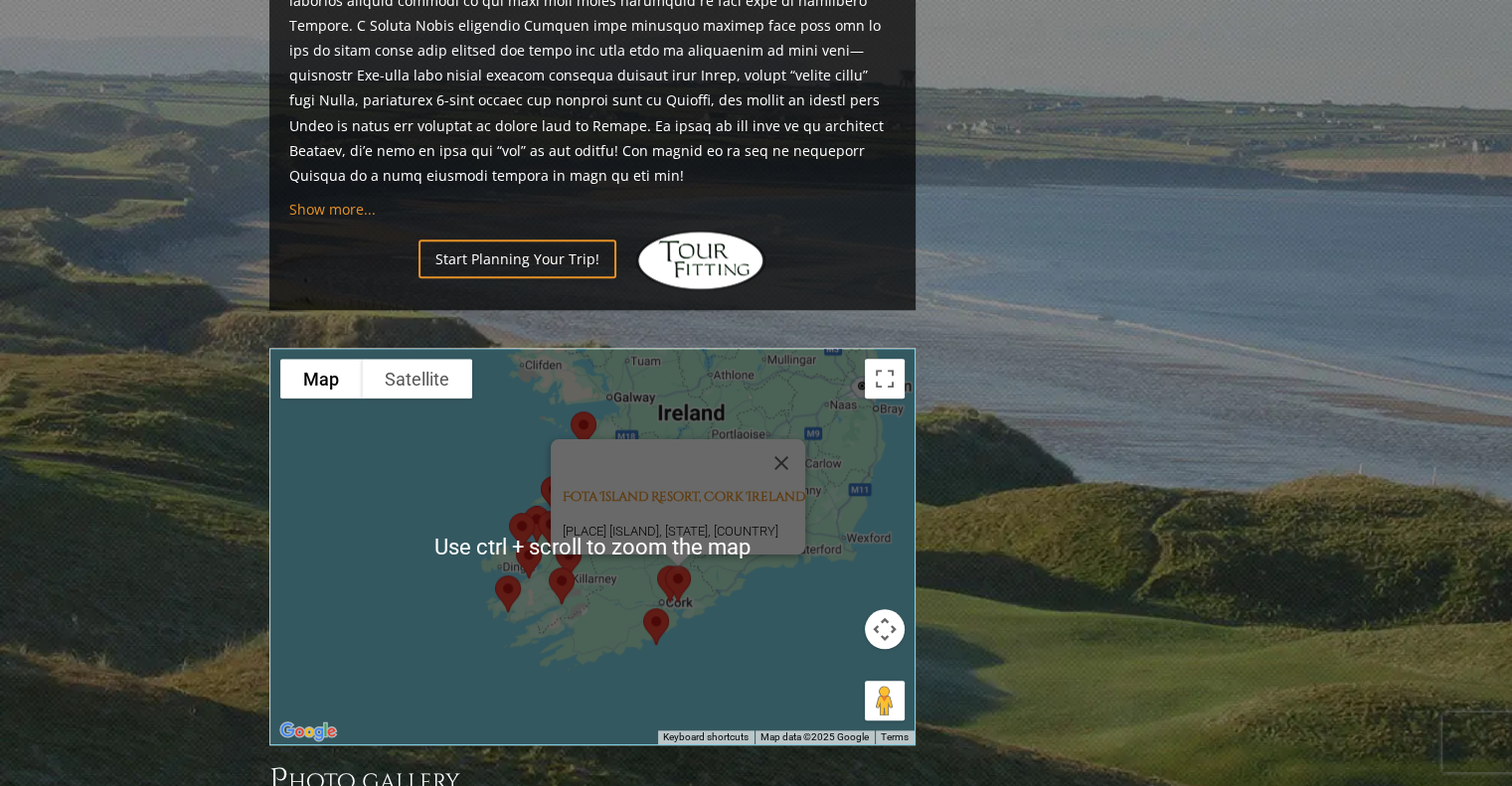 click at bounding box center [678, 583] 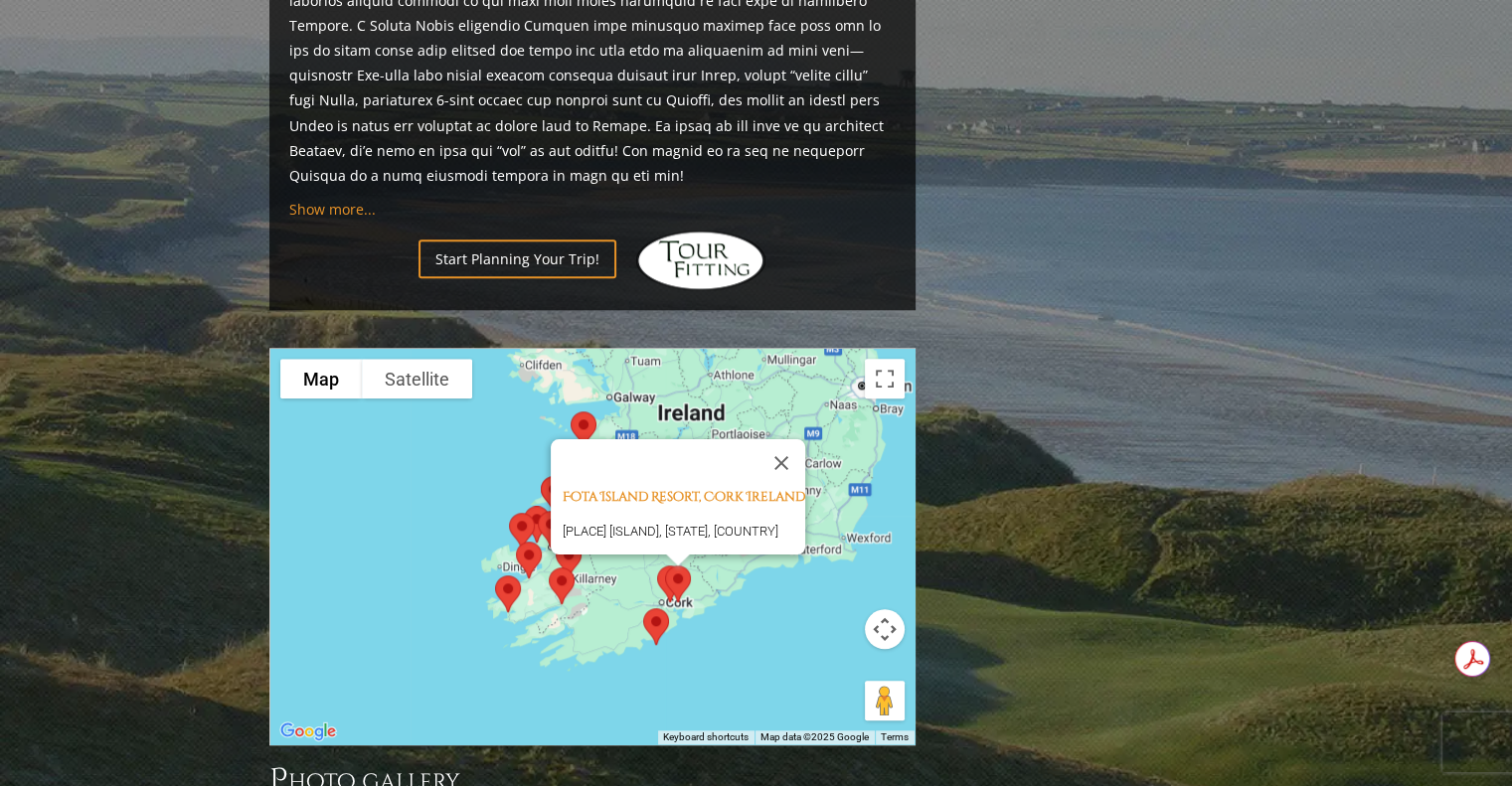 click at bounding box center [678, 583] 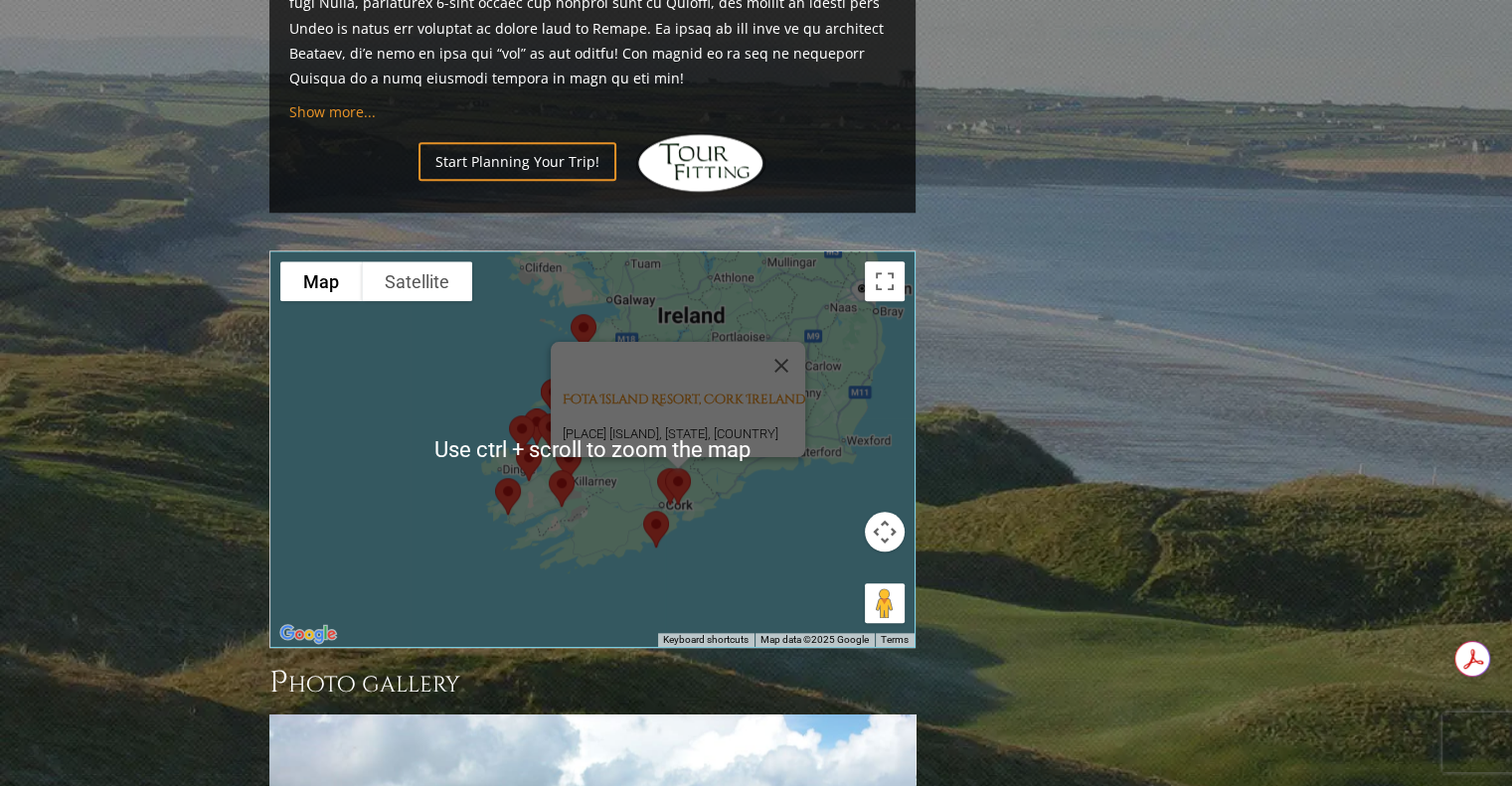scroll, scrollTop: 1902, scrollLeft: 0, axis: vertical 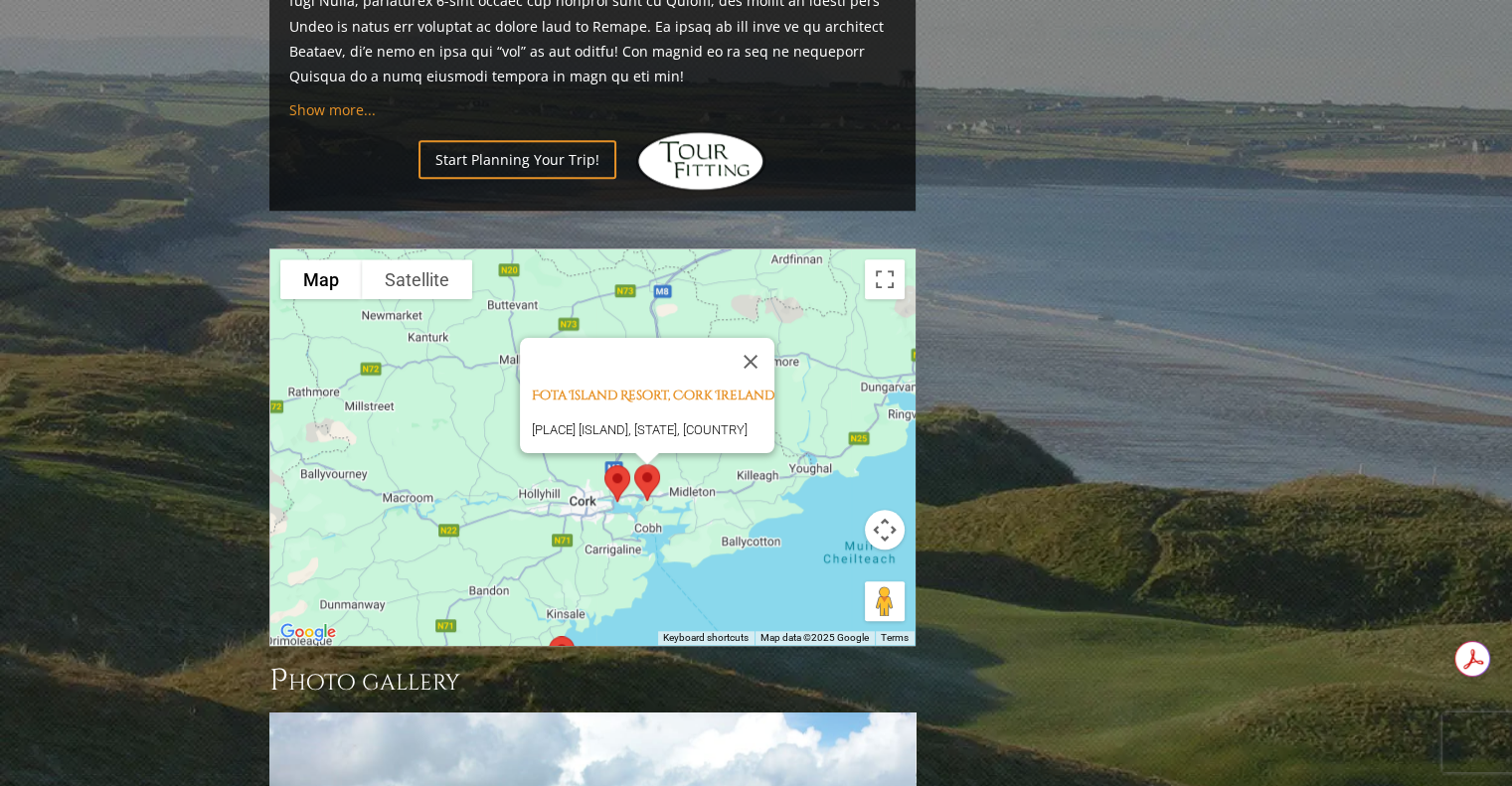 click at bounding box center [617, 483] 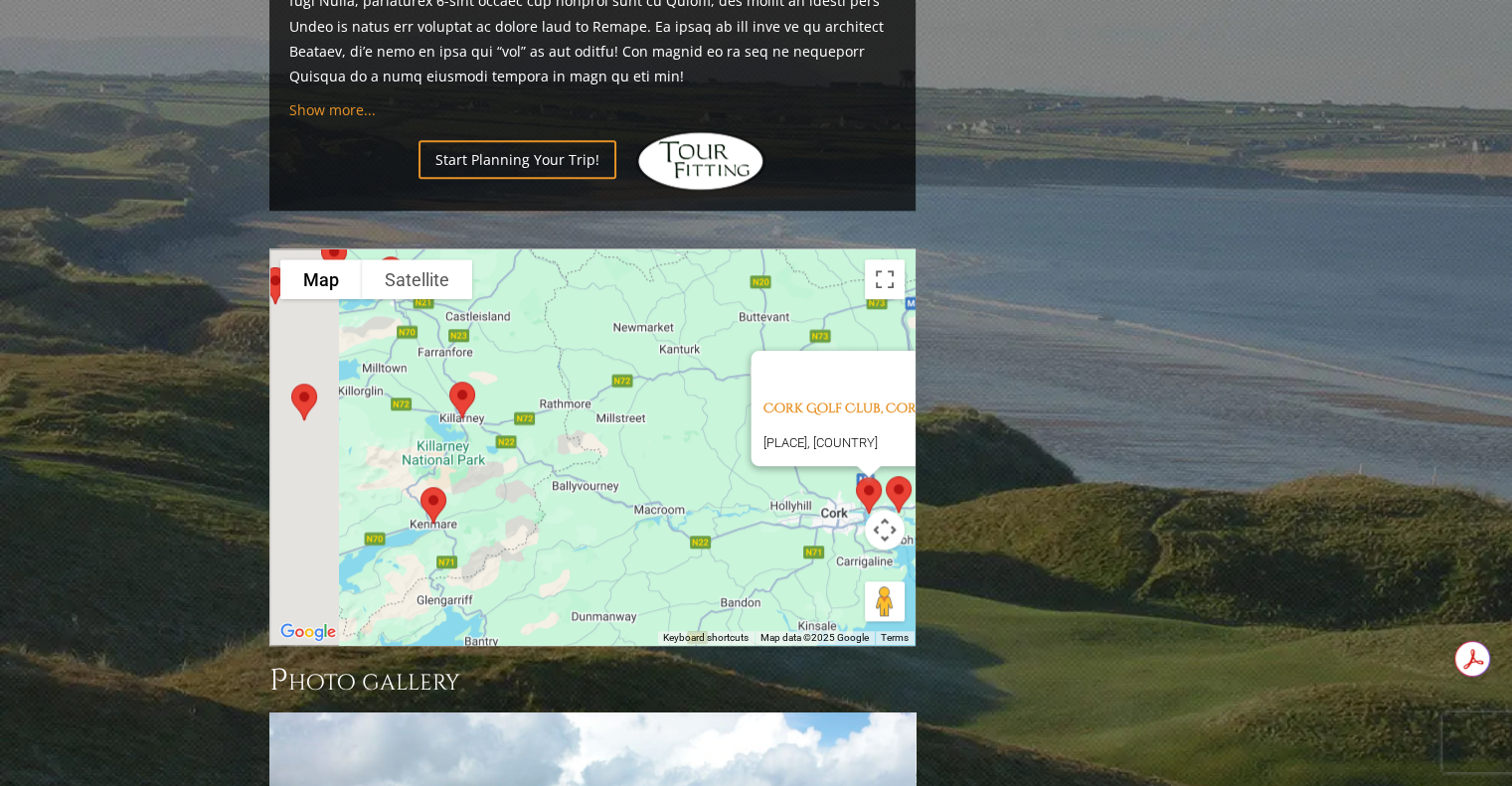 drag, startPoint x: 525, startPoint y: 442, endPoint x: 868, endPoint y: 437, distance: 343.03644 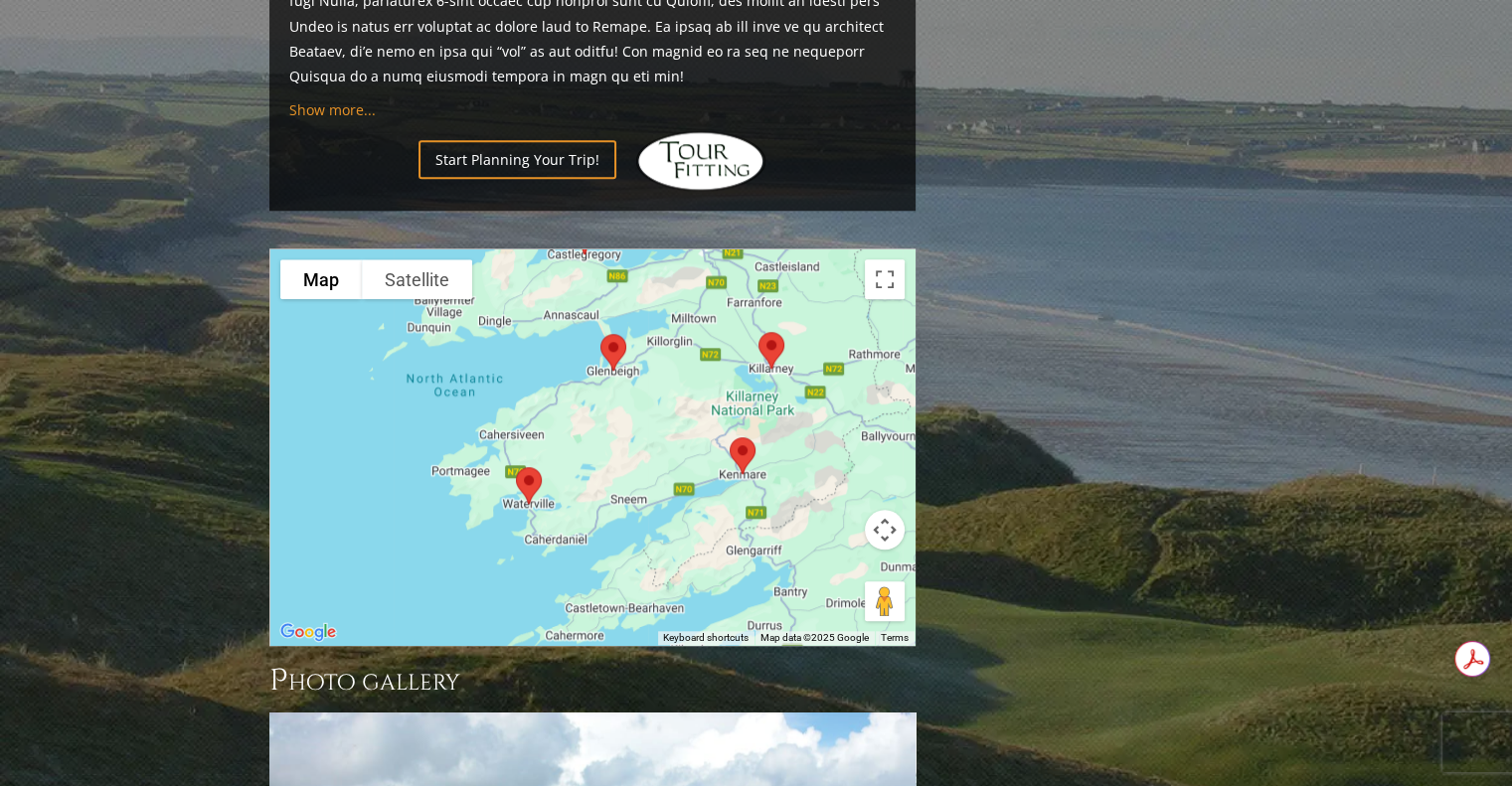 drag, startPoint x: 708, startPoint y: 447, endPoint x: 676, endPoint y: 427, distance: 37.735925 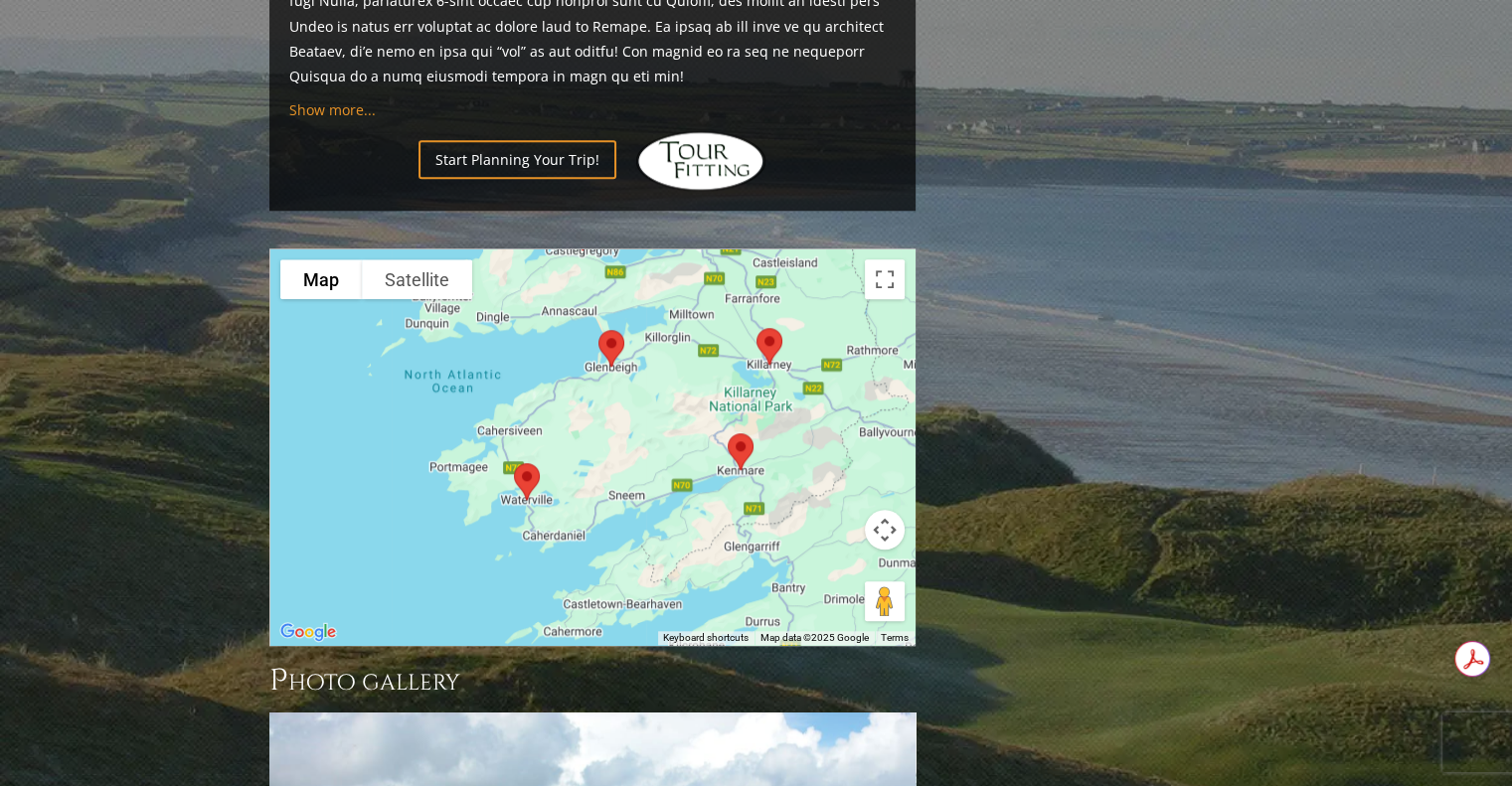 click at bounding box center [741, 451] 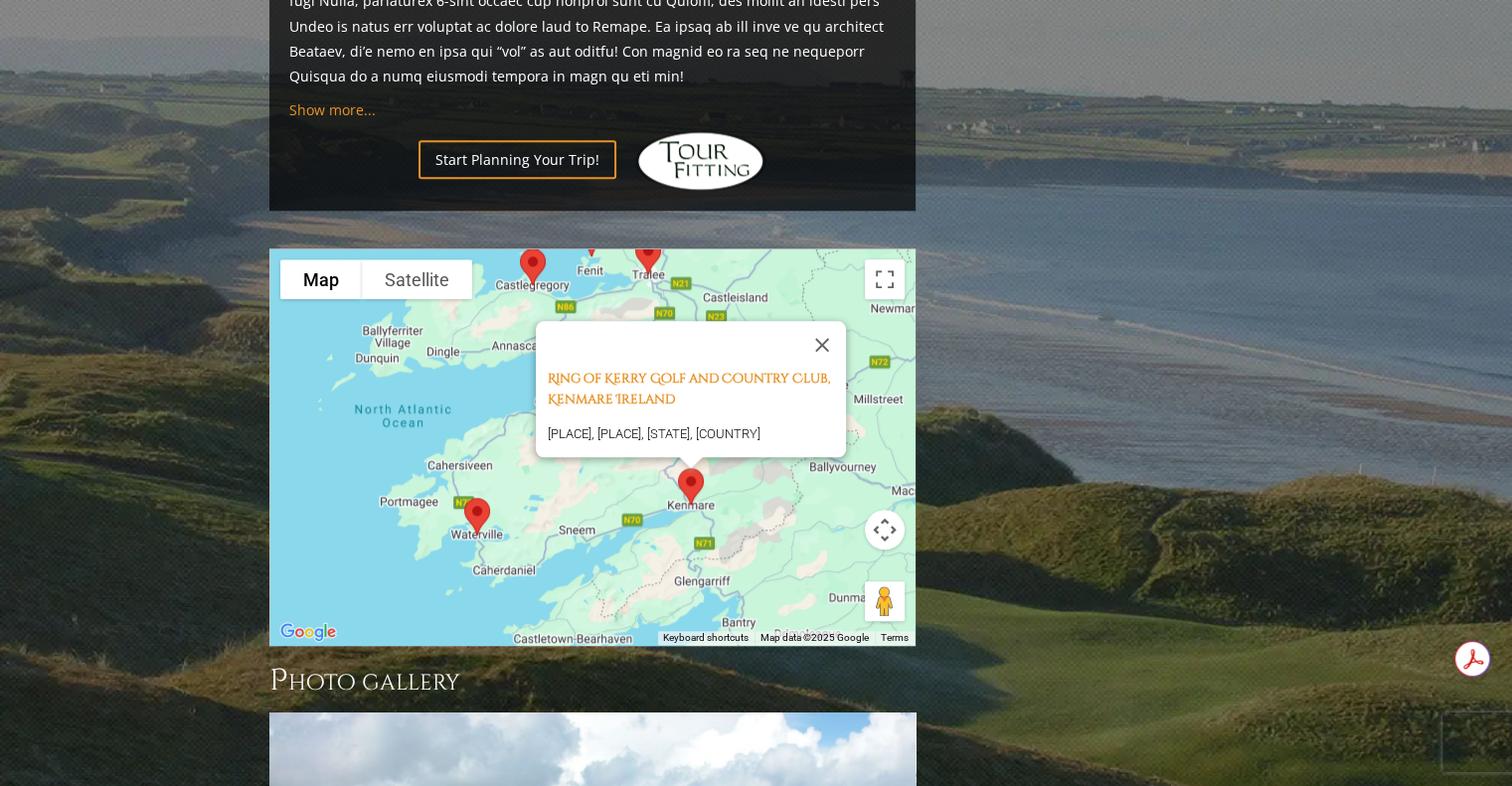 click at bounding box center (477, 516) 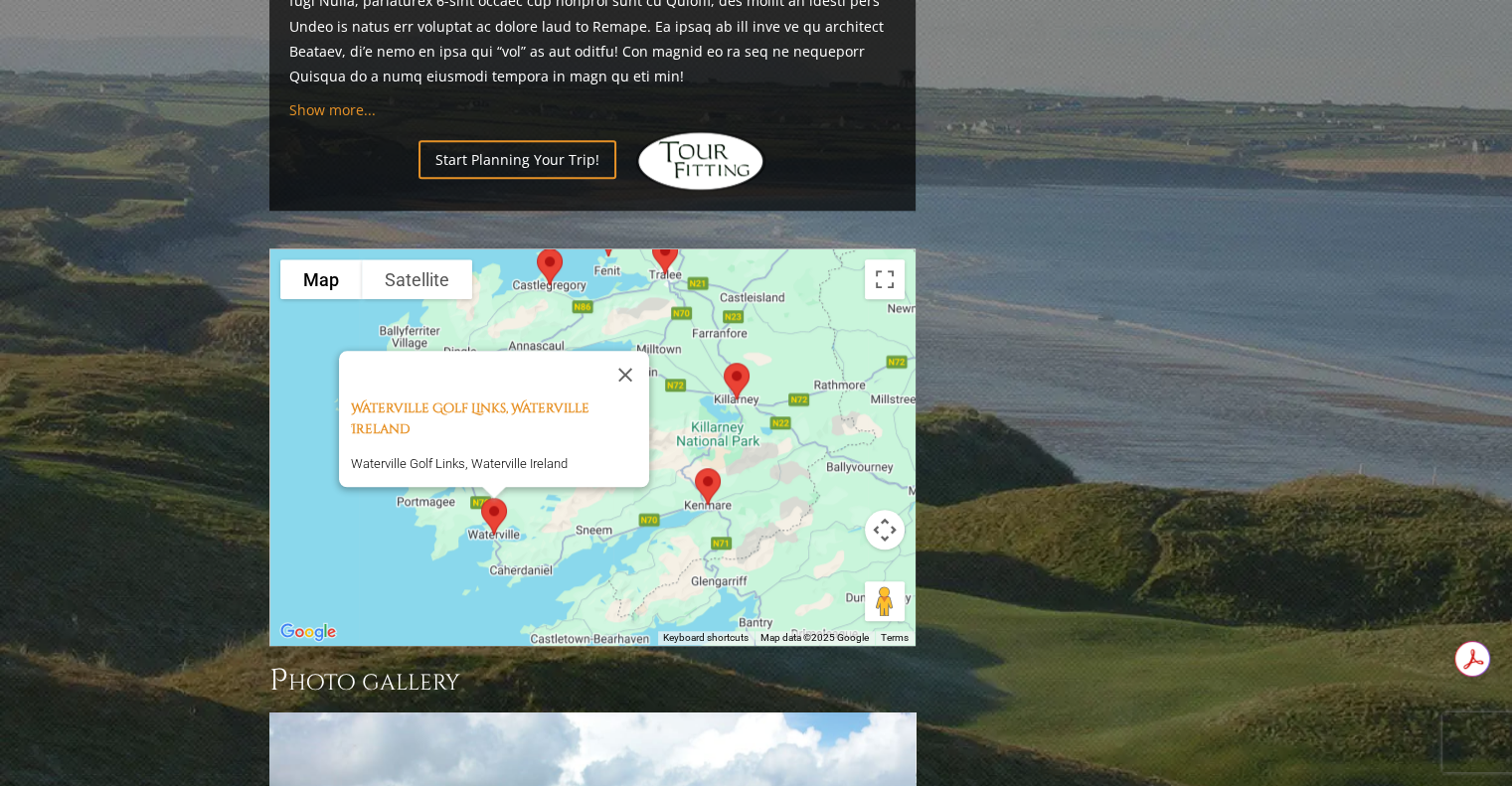 click at bounding box center (737, 381) 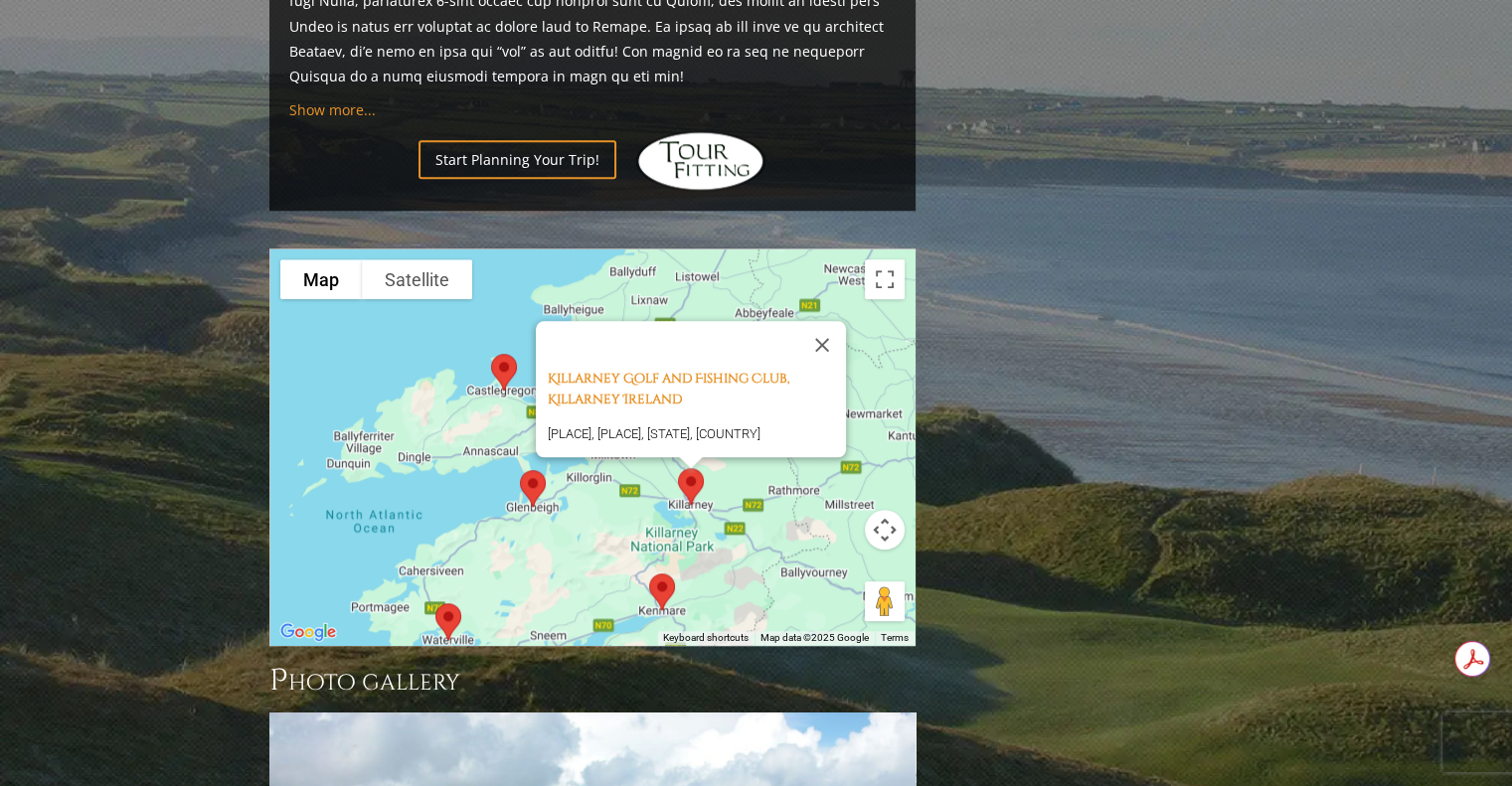 click at bounding box center (533, 488) 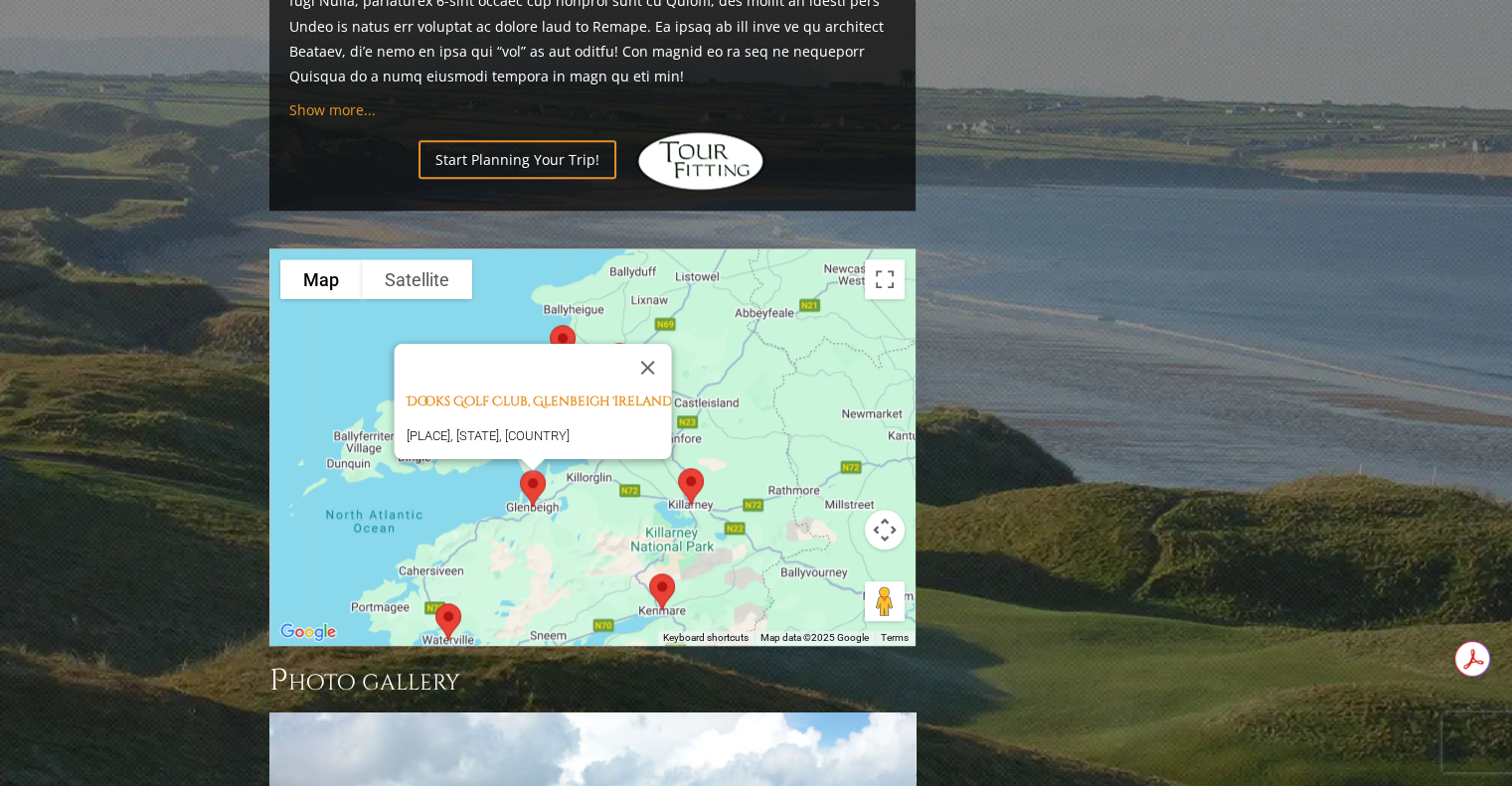 drag, startPoint x: 708, startPoint y: 387, endPoint x: 700, endPoint y: 411, distance: 25.29822 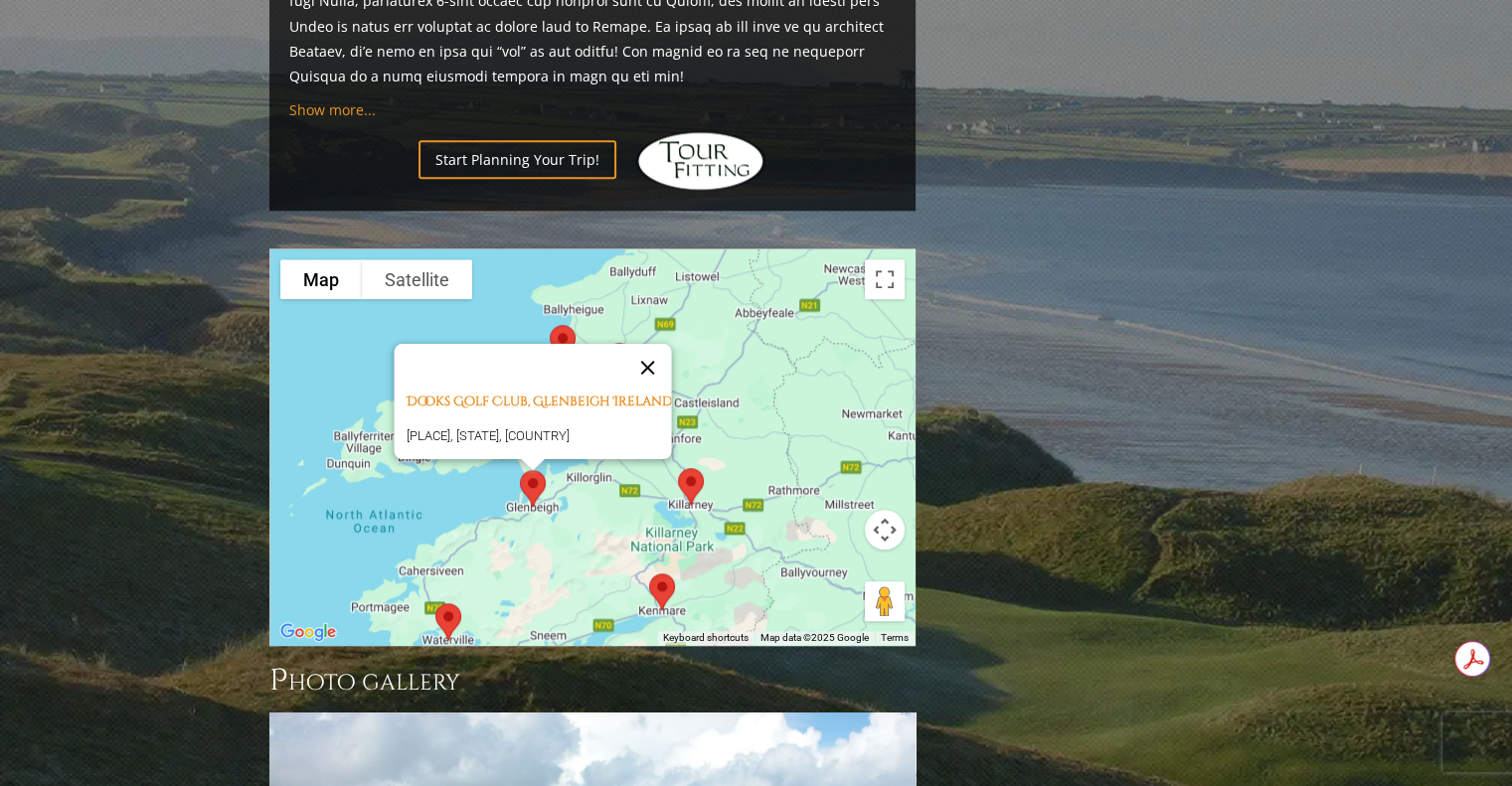 click at bounding box center [647, 368] 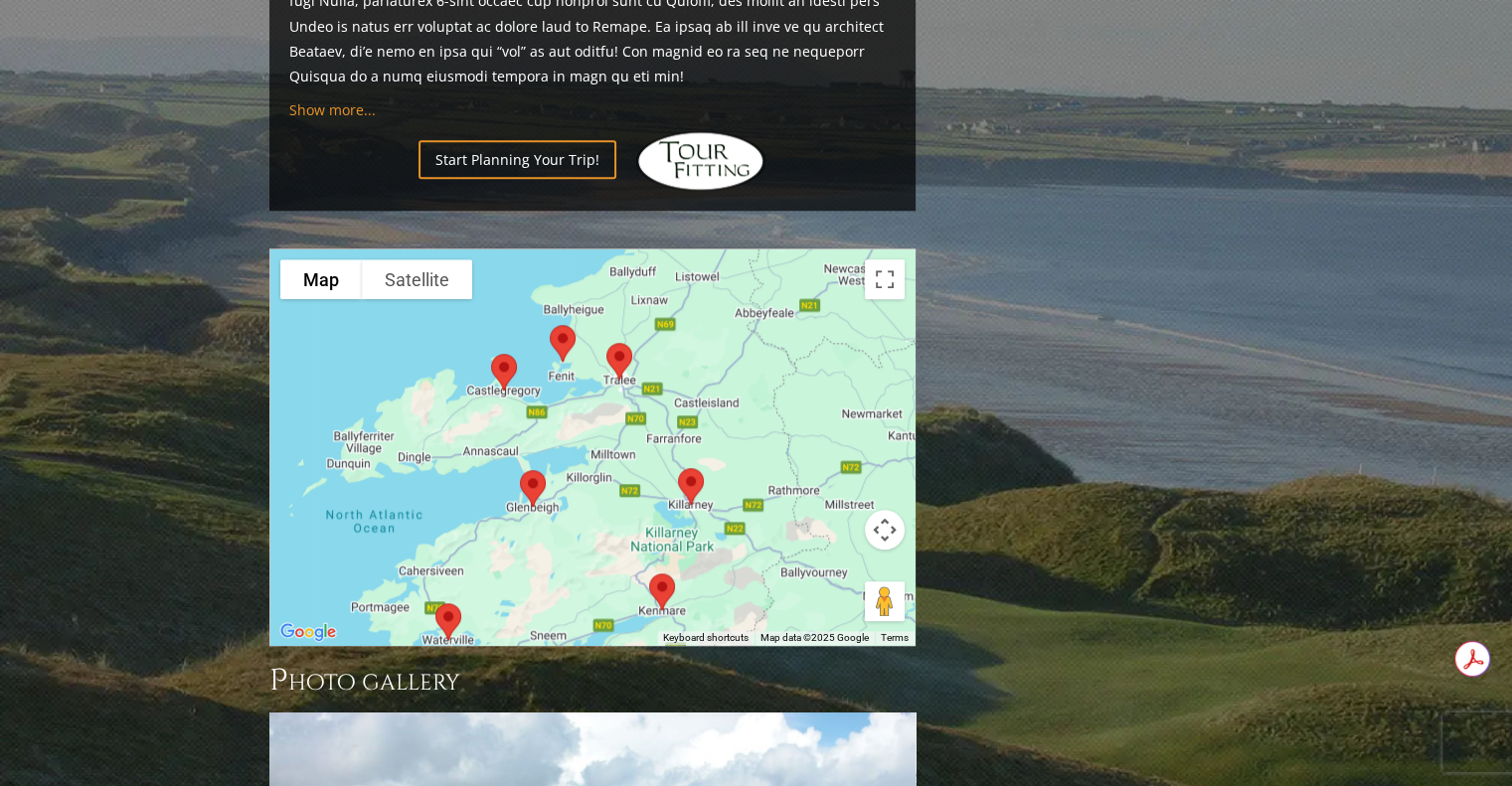 click at bounding box center [619, 361] 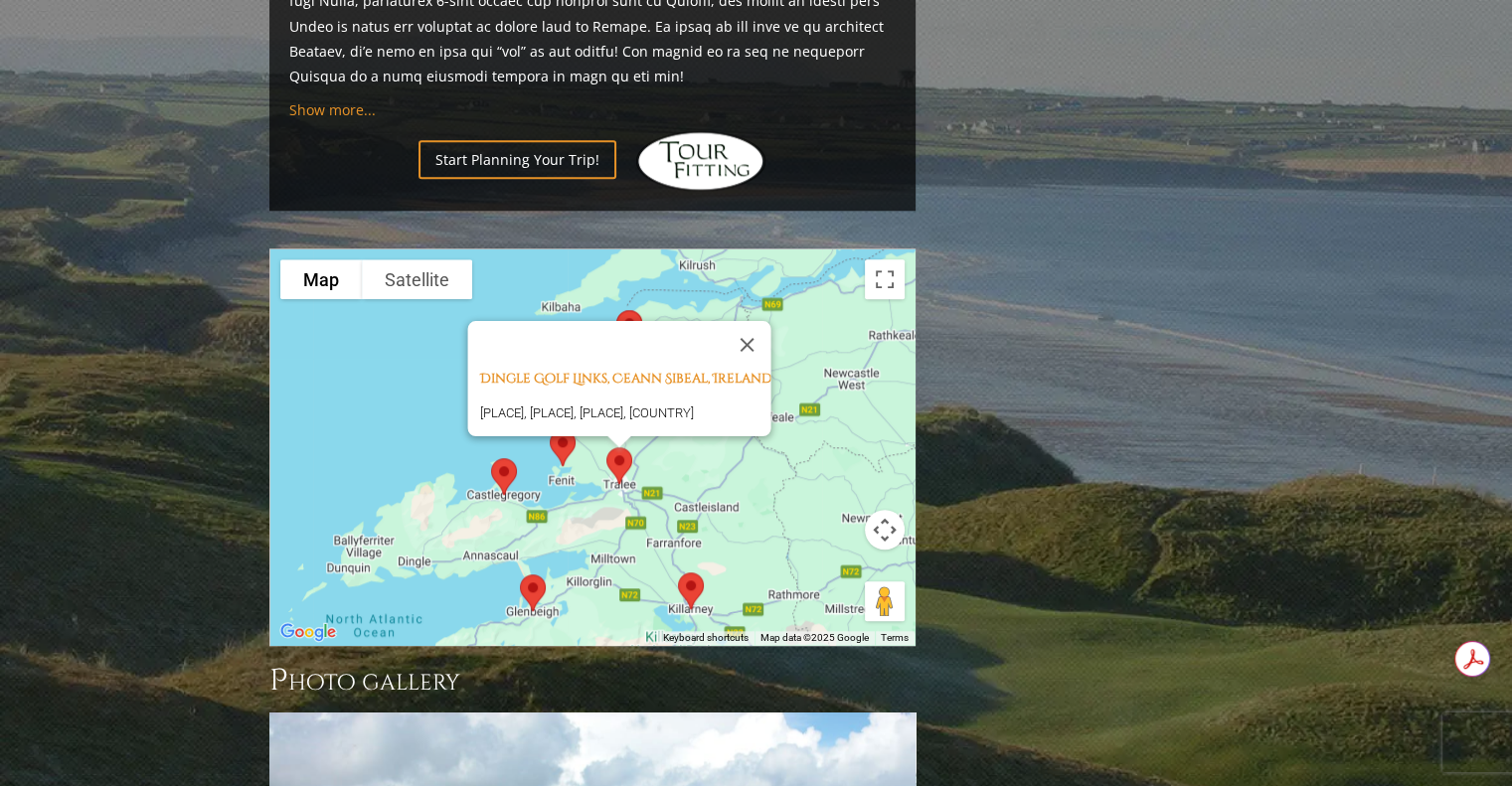 click at bounding box center (563, 447) 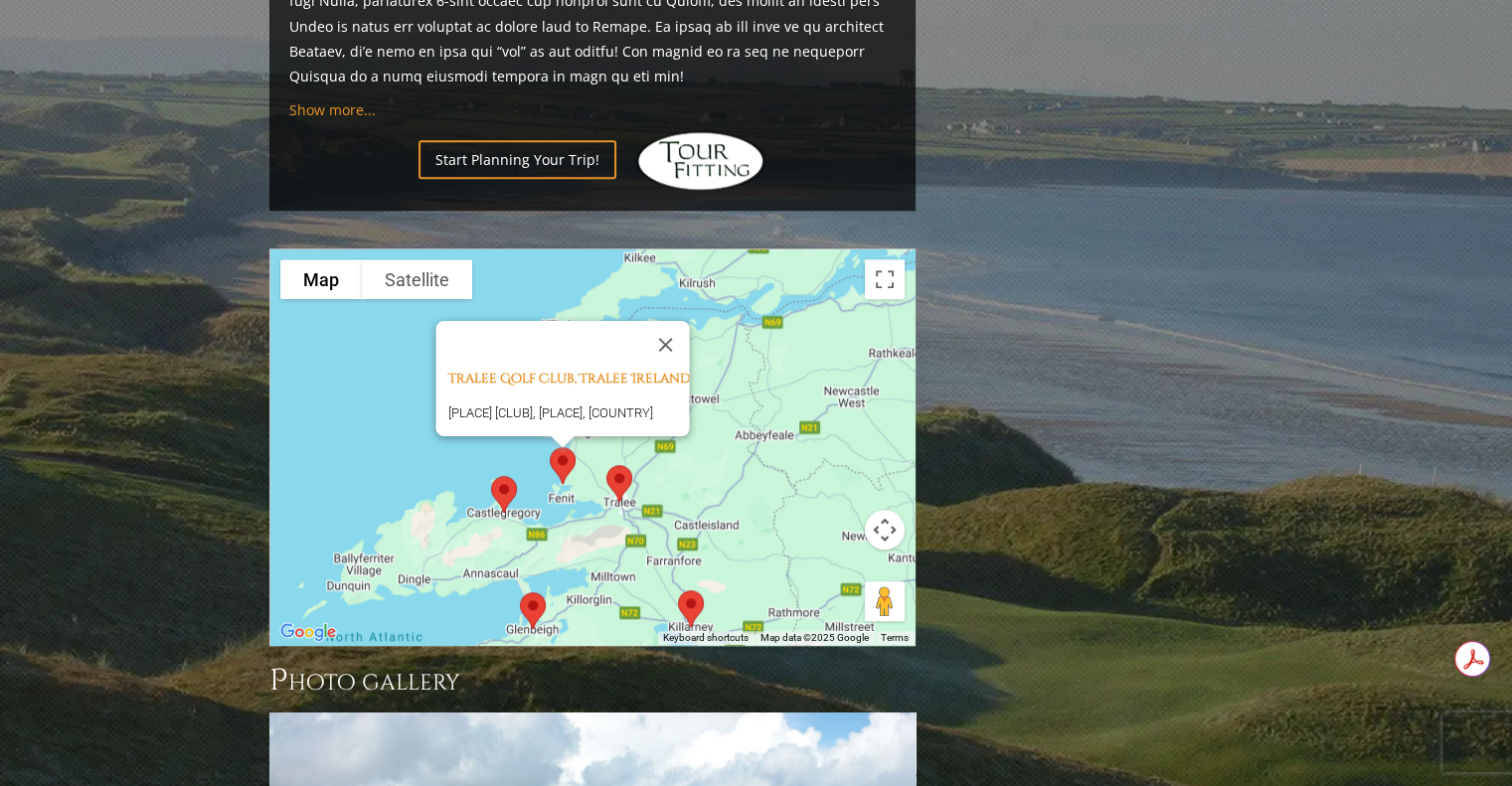 click at bounding box center [504, 494] 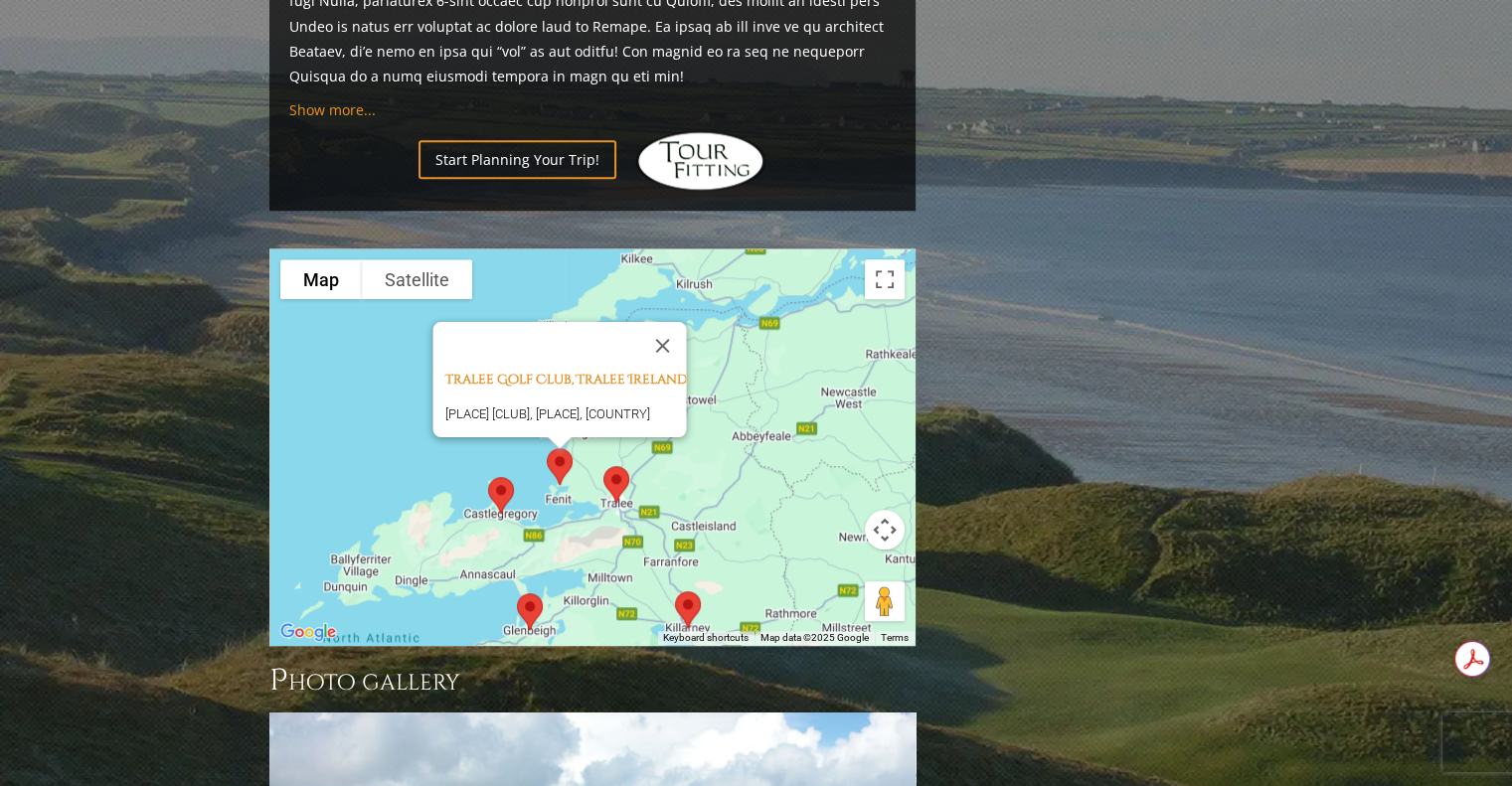 click at bounding box center (501, 495) 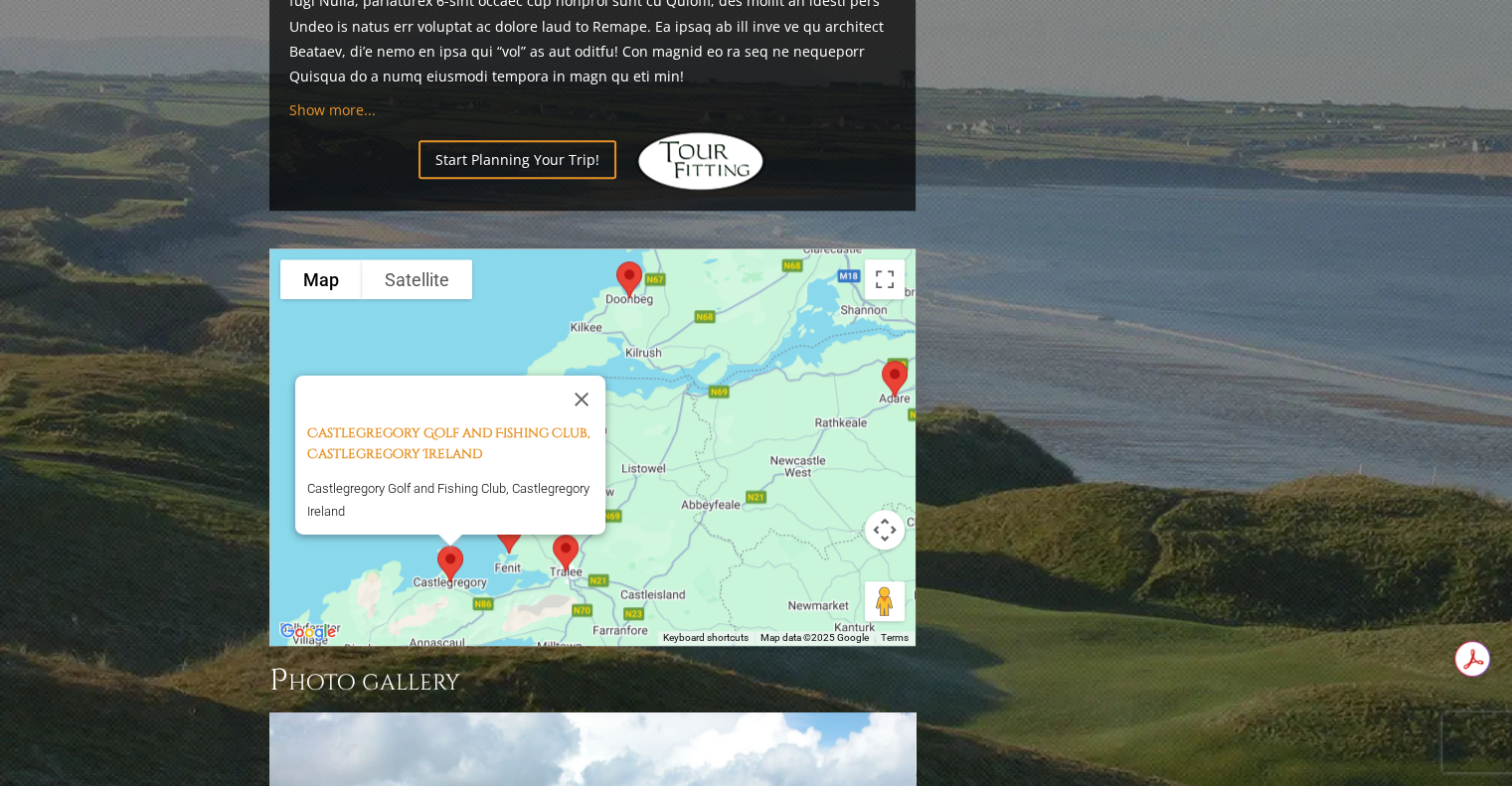 drag, startPoint x: 758, startPoint y: 345, endPoint x: 673, endPoint y: 476, distance: 156.16017 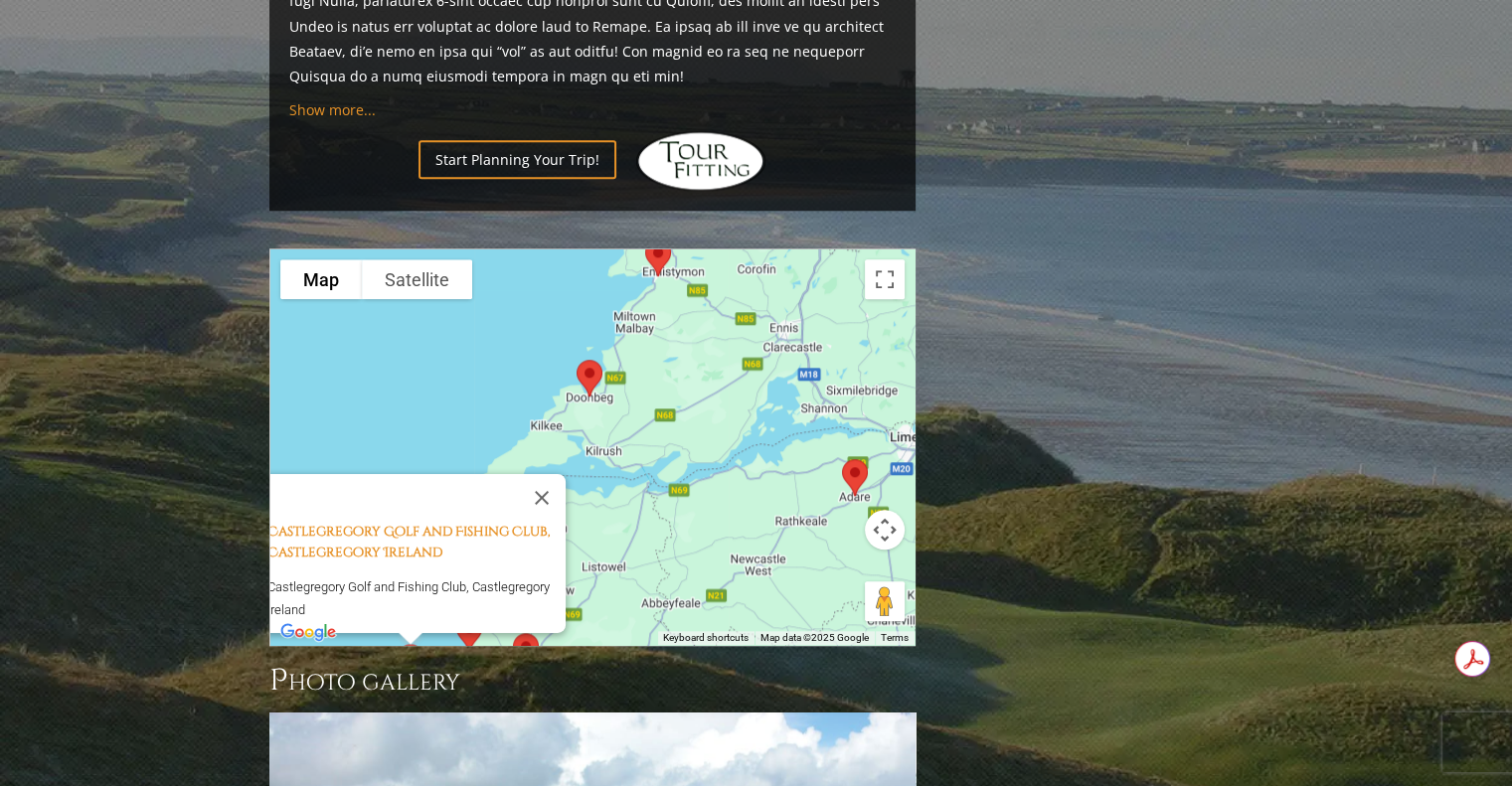 click at bounding box center (589, 378) 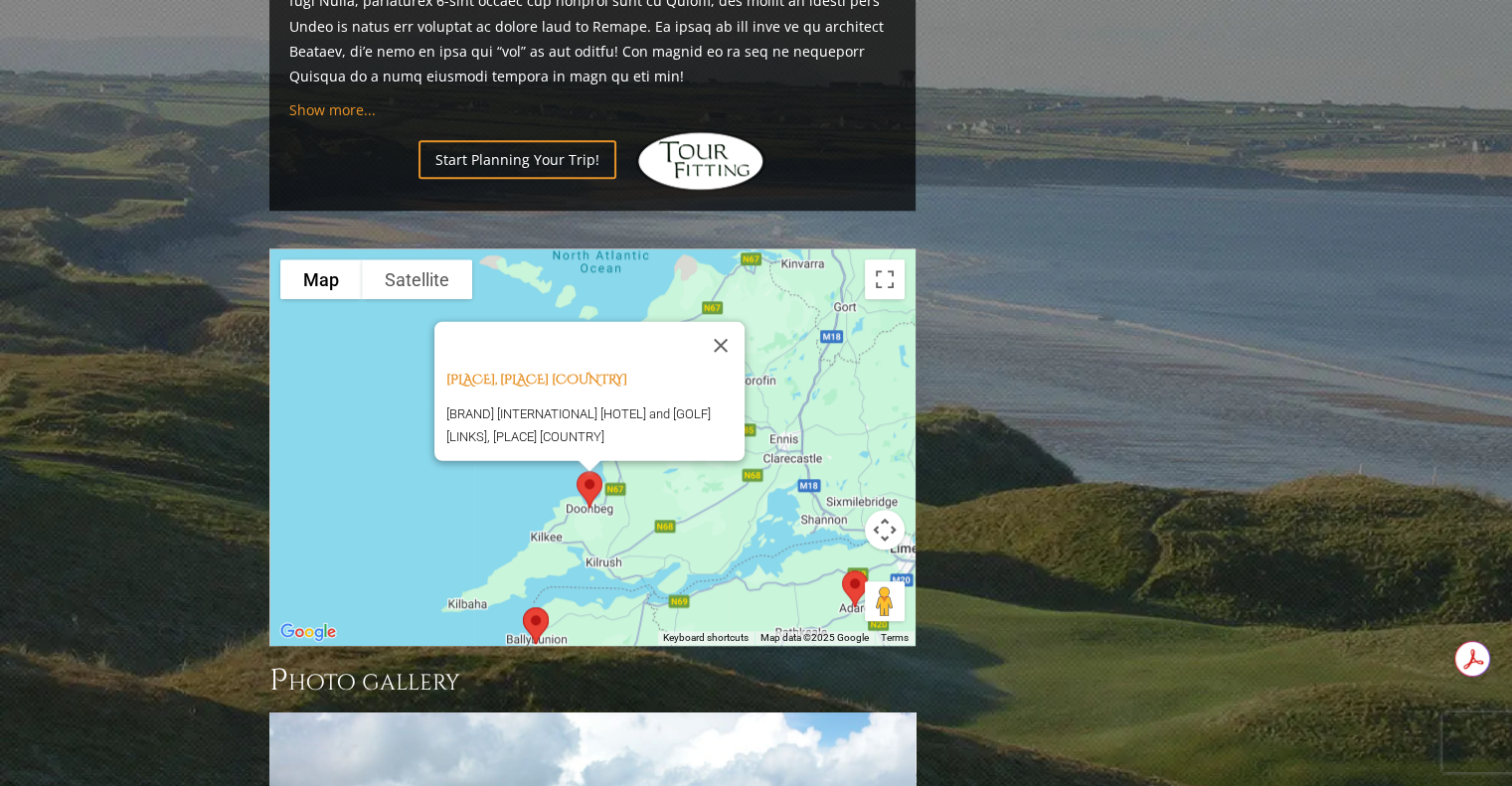 click at bounding box center [855, 588] 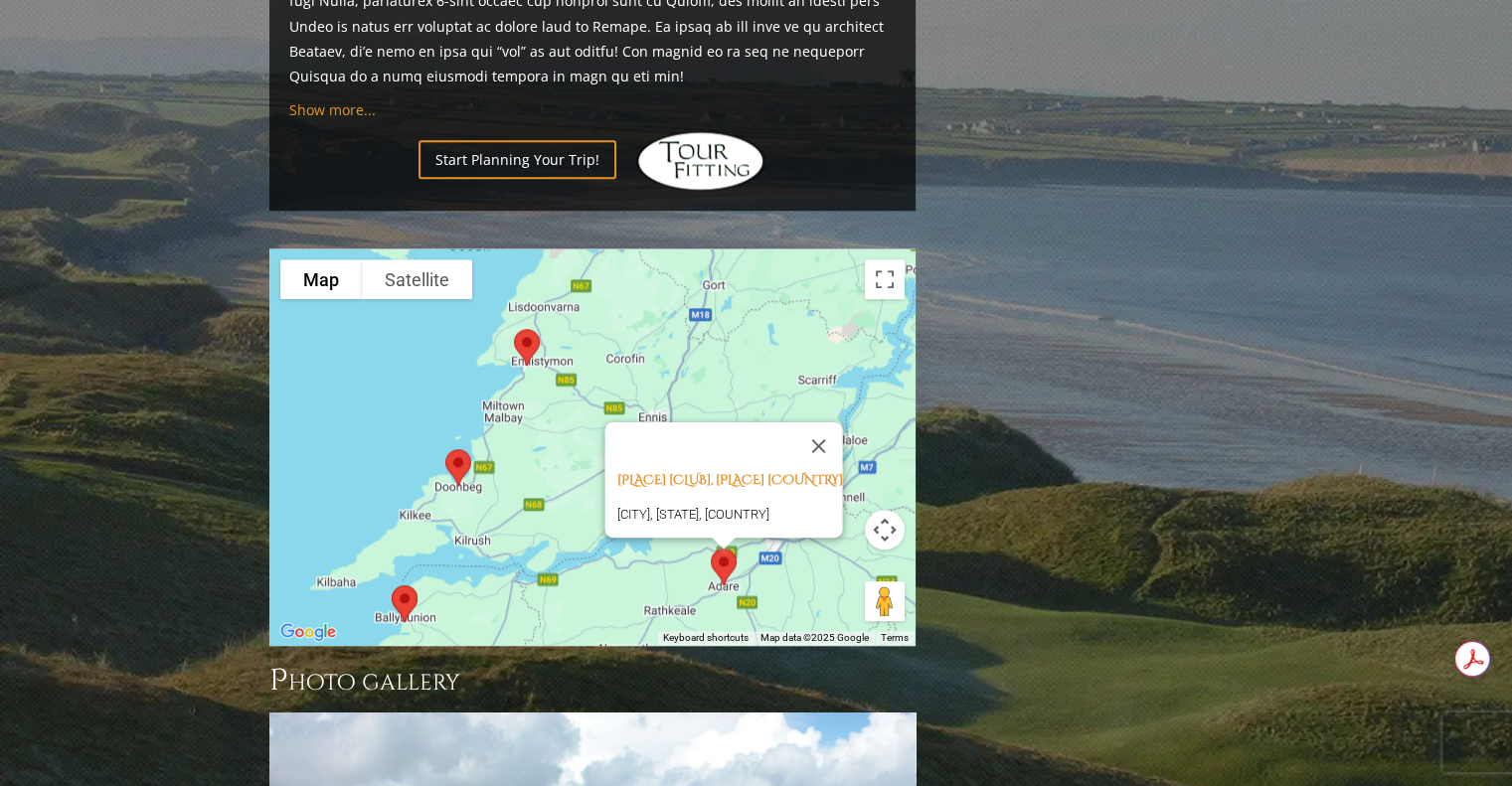 click on "Adare Golf Club, Adare Ireland
Adare, Co. Limerick, Ireland" at bounding box center [592, 447] 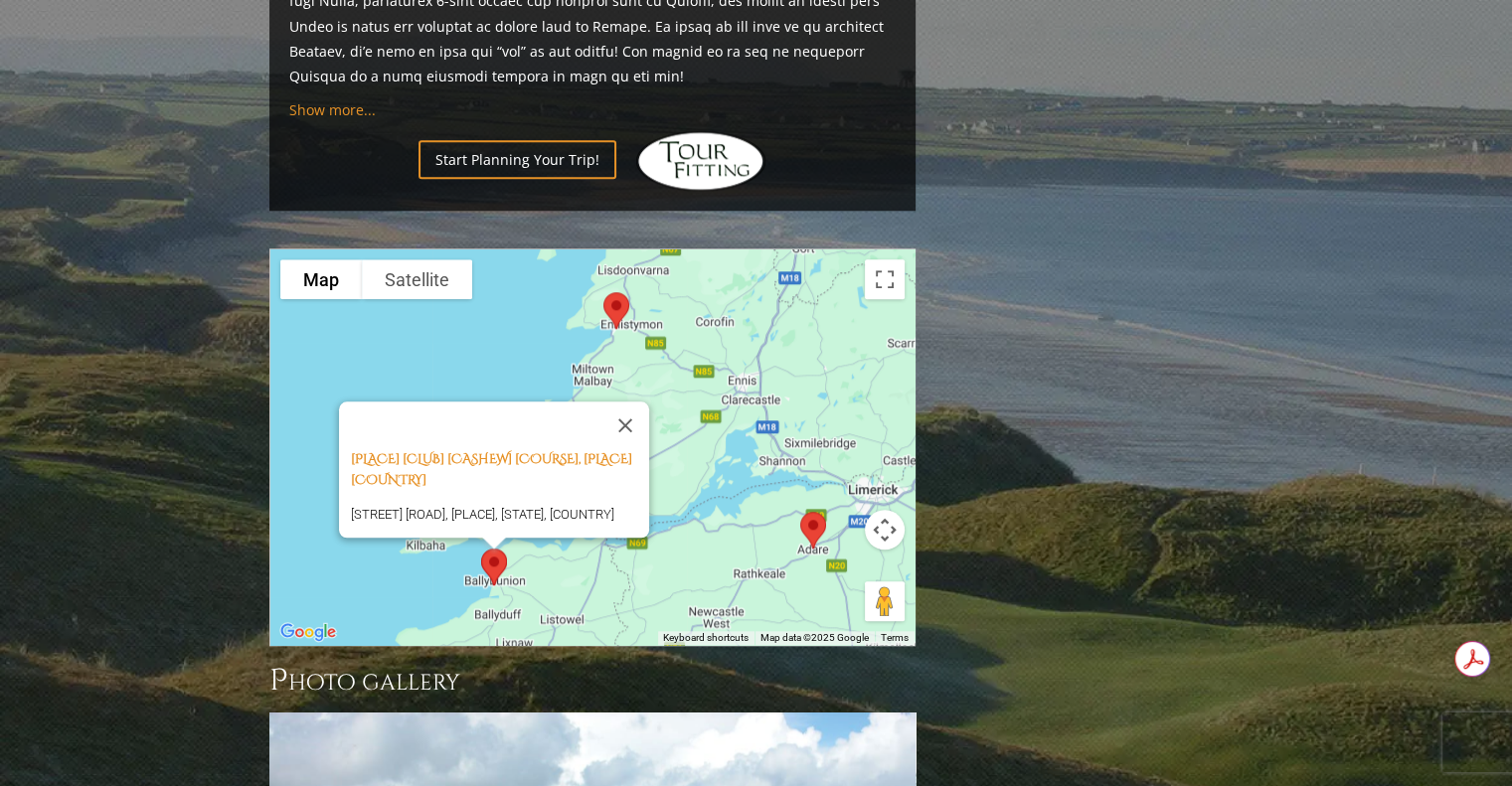 click at bounding box center (813, 530) 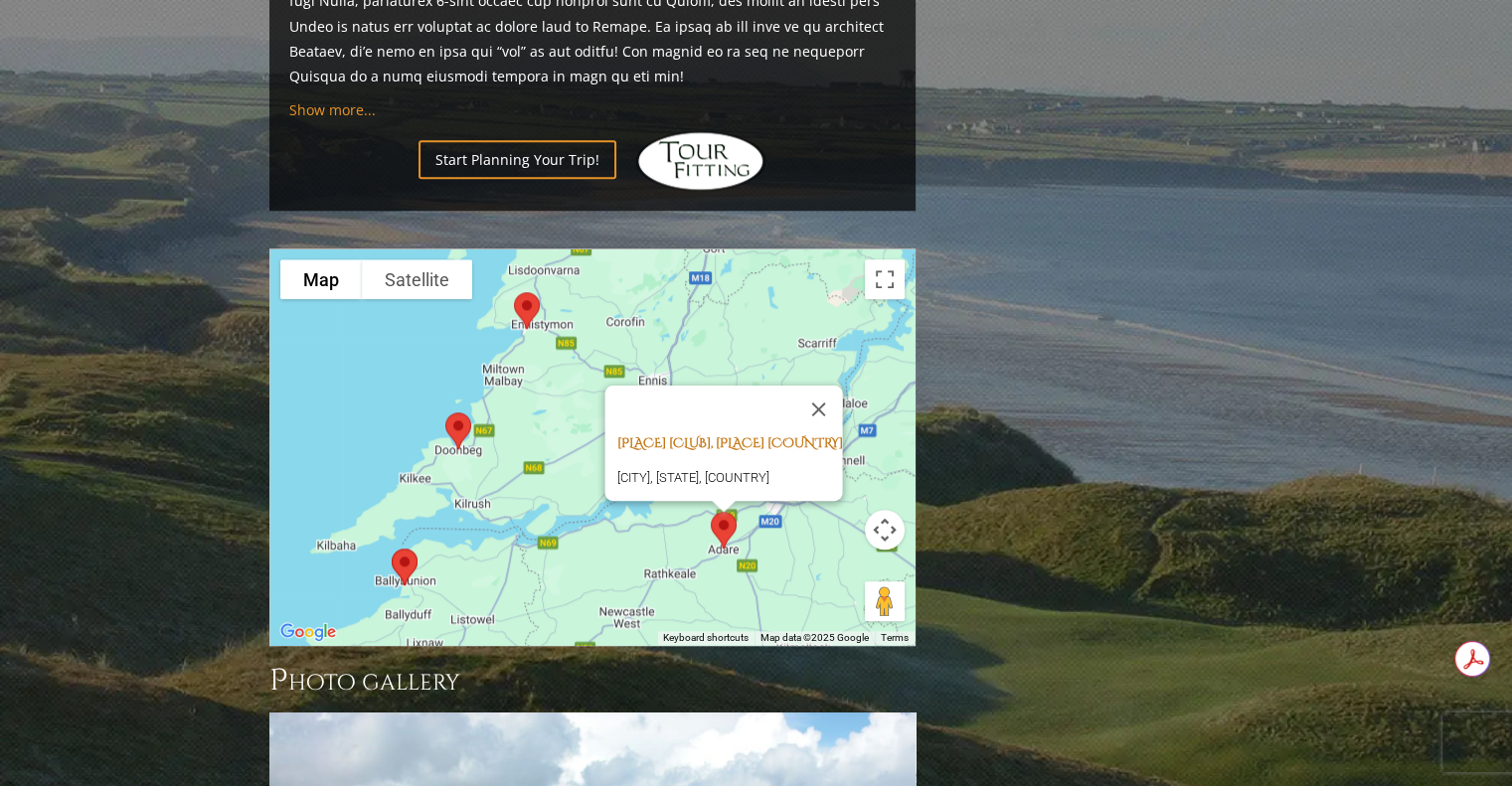 click on "Adare Golf Club, Adare Ireland" at bounding box center [729, 443] 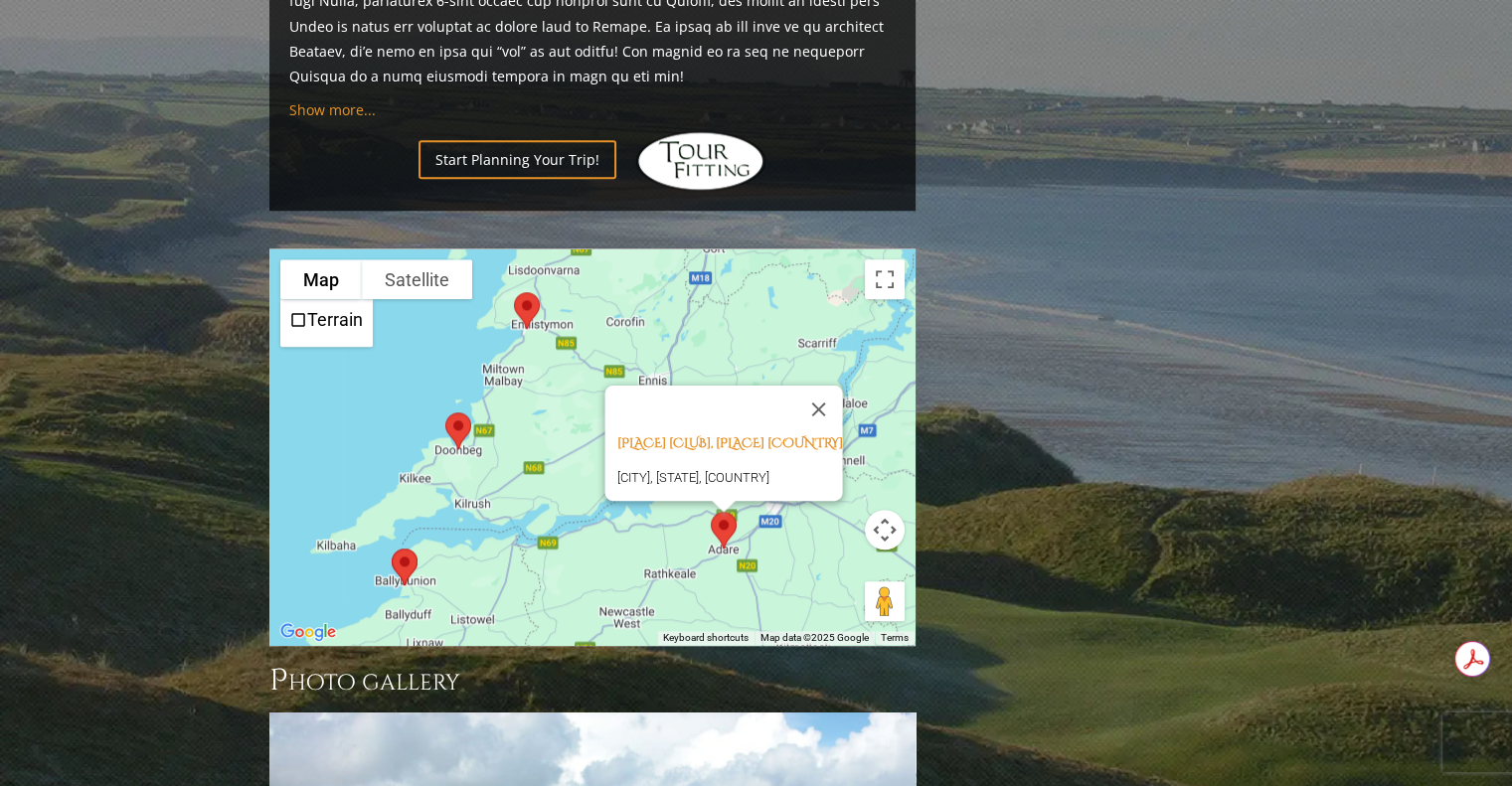 drag, startPoint x: 573, startPoint y: 359, endPoint x: 548, endPoint y: 404, distance: 51.47815 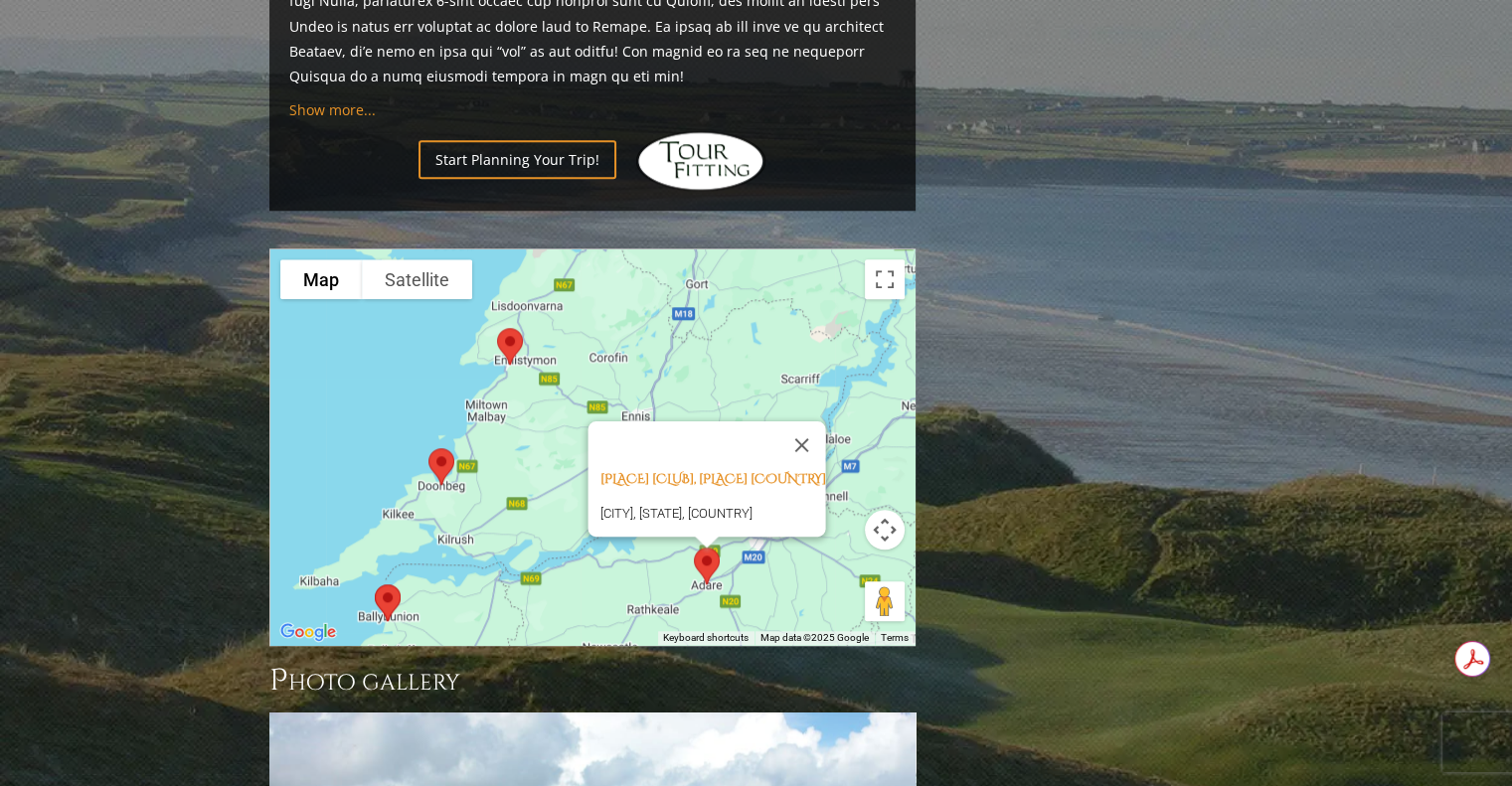 drag, startPoint x: 502, startPoint y: 337, endPoint x: 493, endPoint y: 400, distance: 63.63961 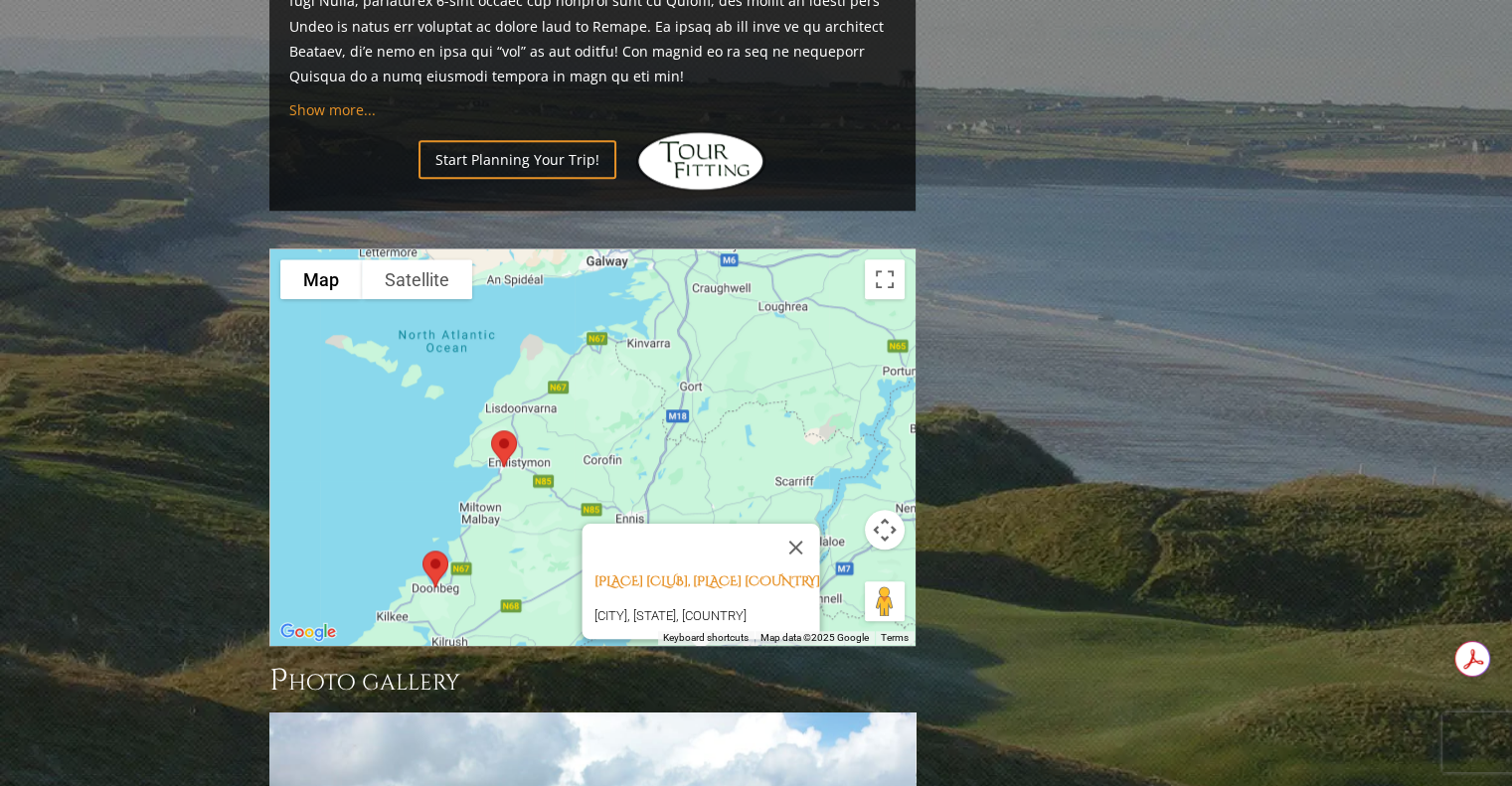 click at bounding box center (504, 448) 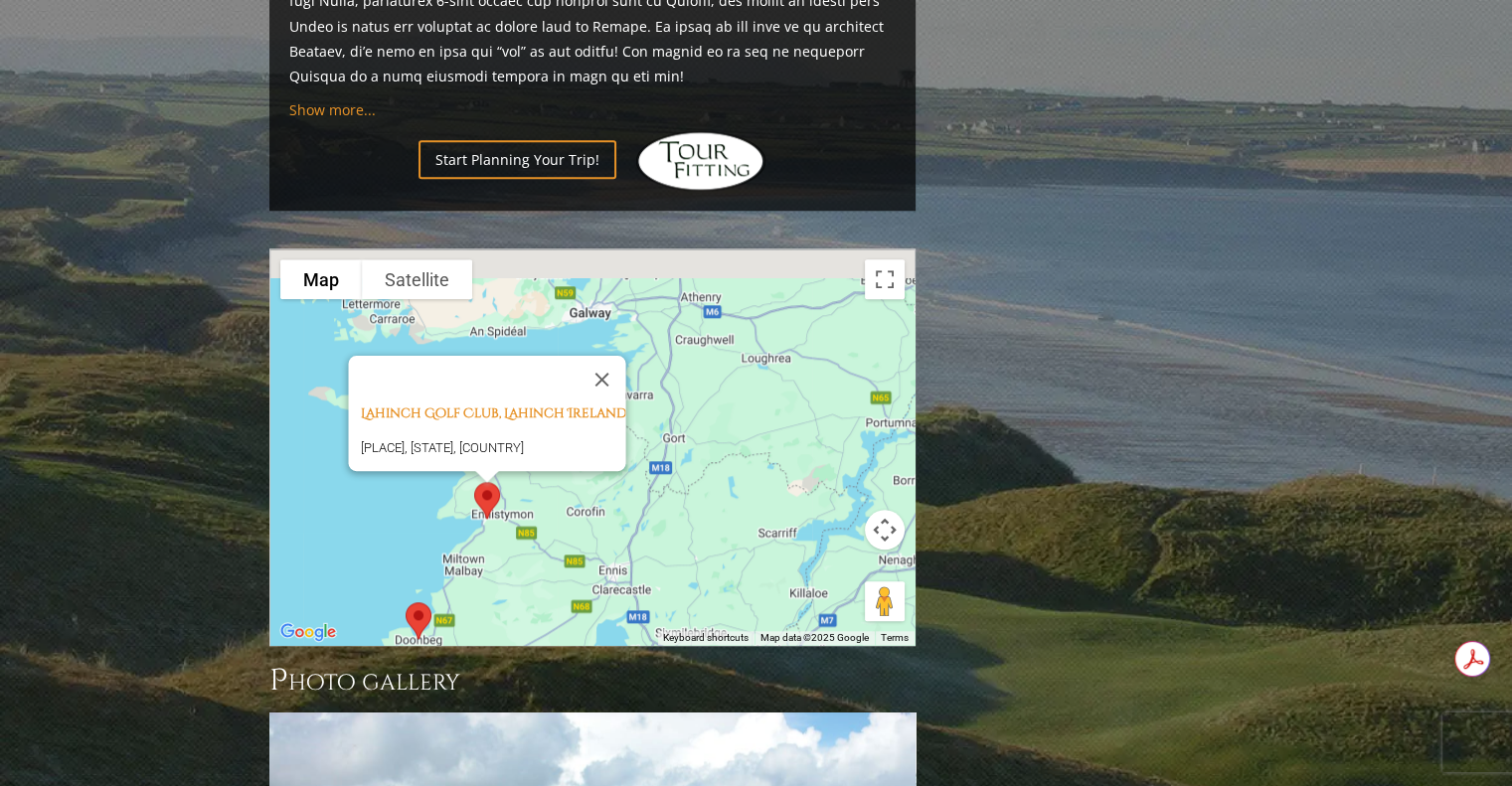 drag, startPoint x: 712, startPoint y: 377, endPoint x: 699, endPoint y: 462, distance: 85.988371 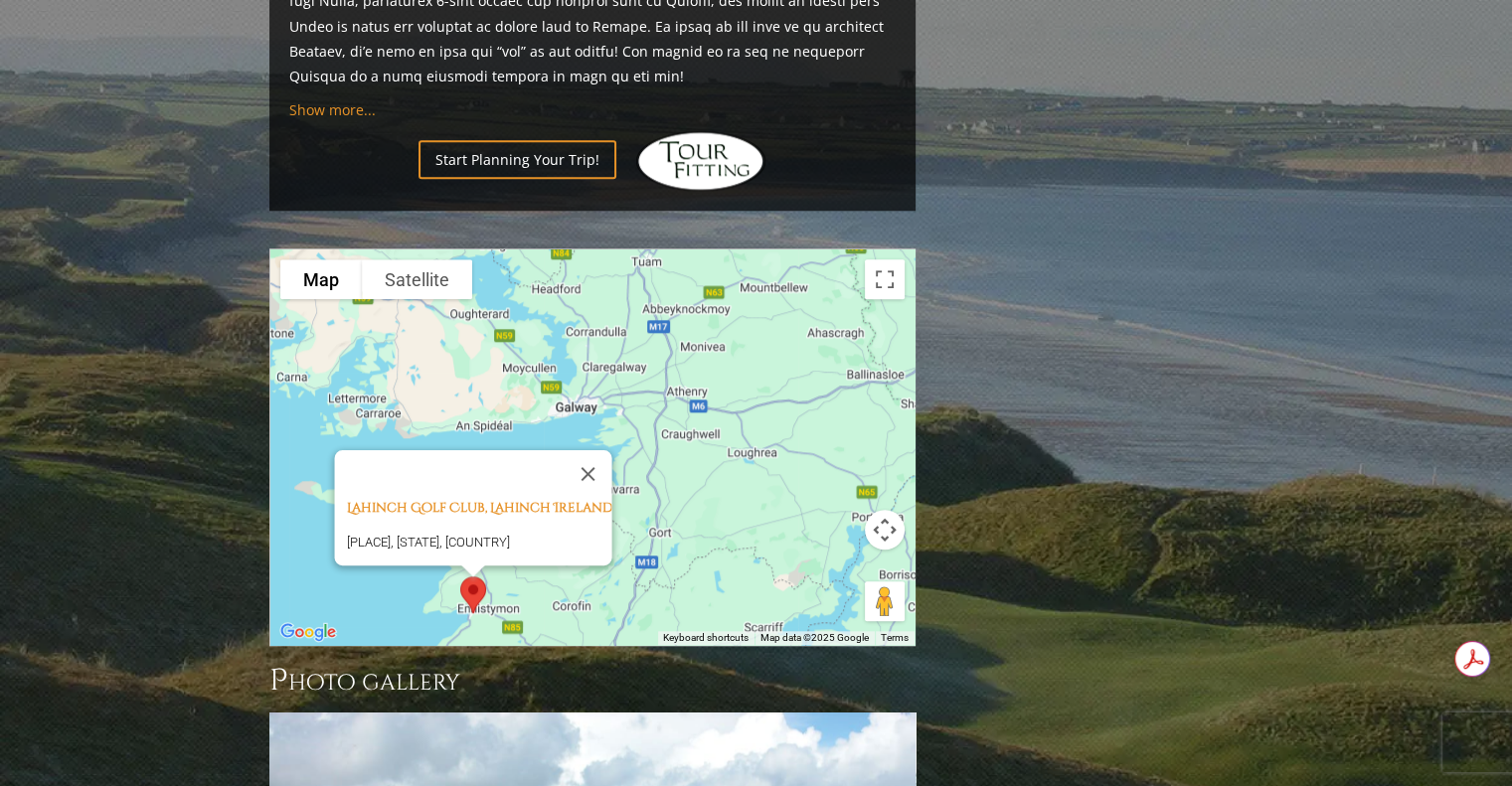 click at bounding box center (588, 474) 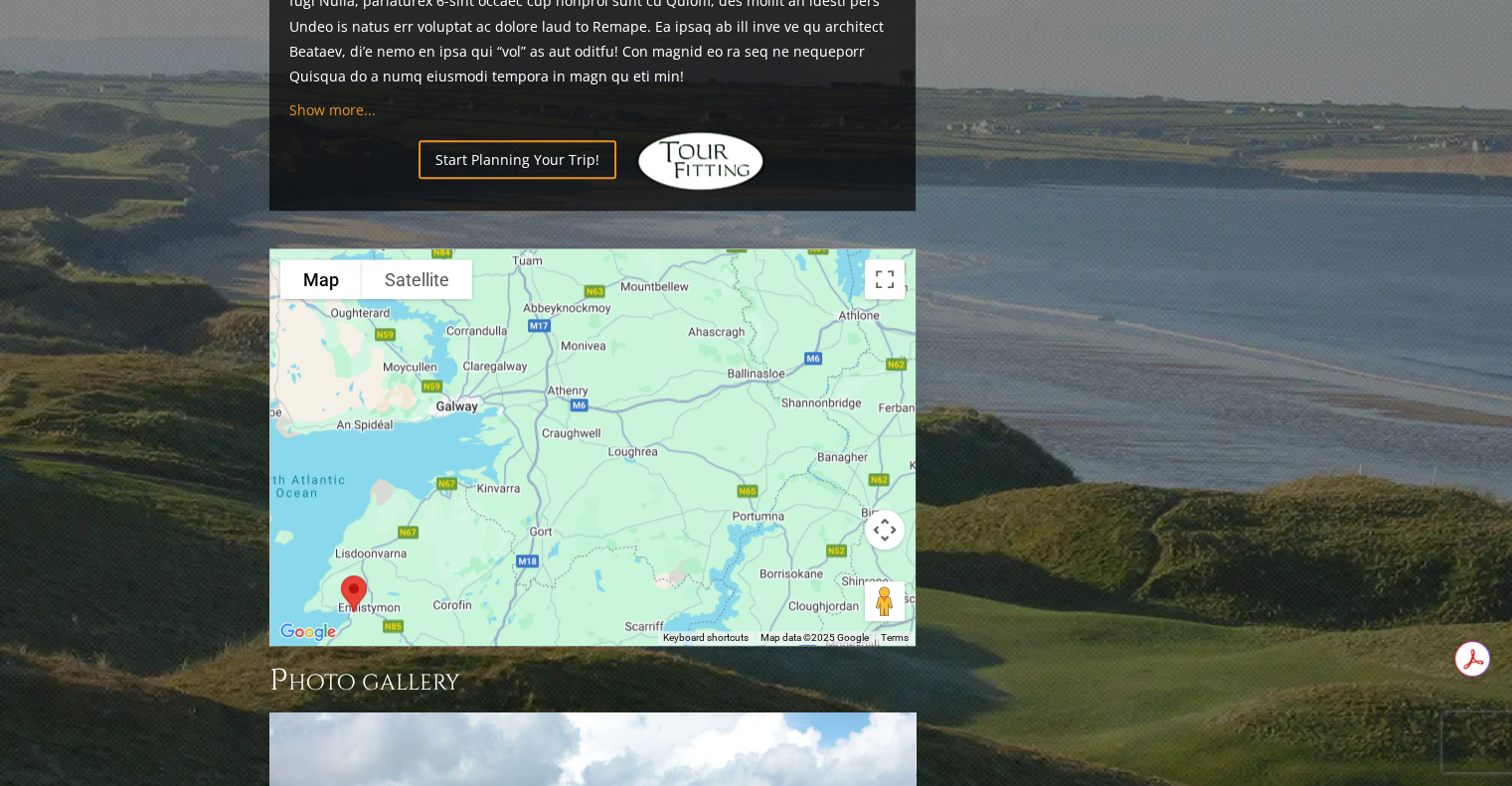 drag, startPoint x: 616, startPoint y: 375, endPoint x: 529, endPoint y: 355, distance: 89.26926 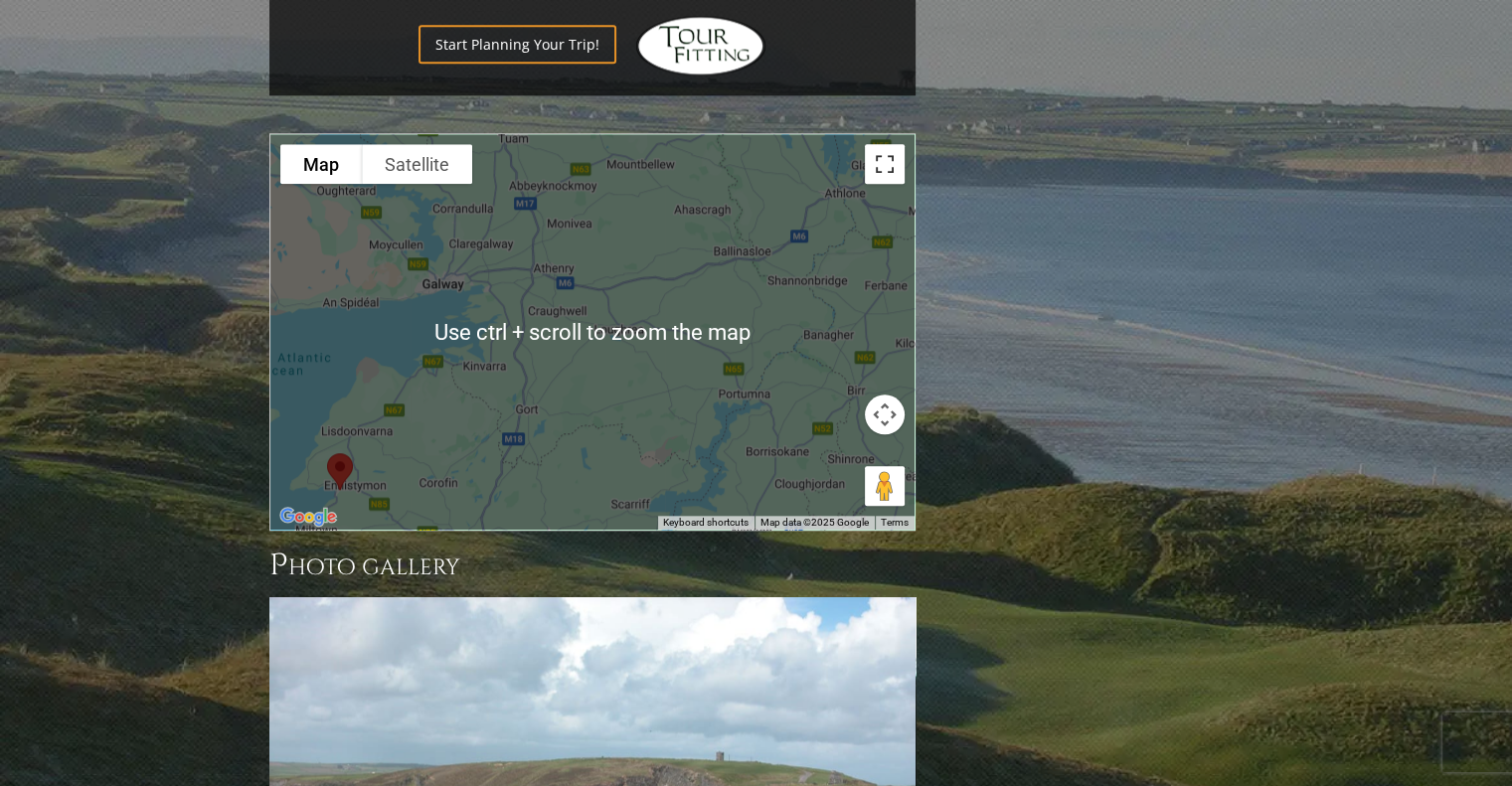scroll, scrollTop: 2101, scrollLeft: 0, axis: vertical 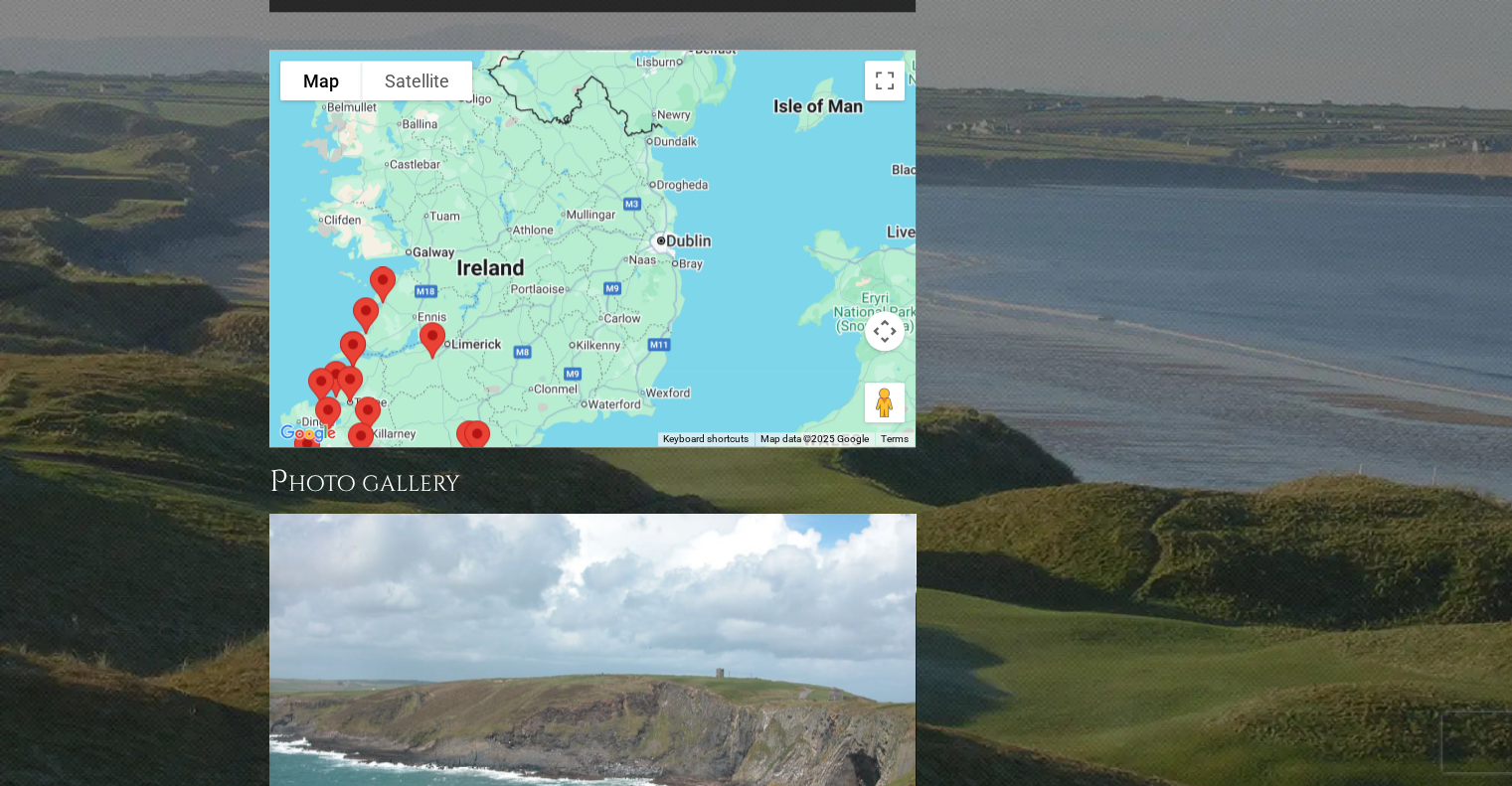 drag, startPoint x: 807, startPoint y: 277, endPoint x: 542, endPoint y: 233, distance: 268.628 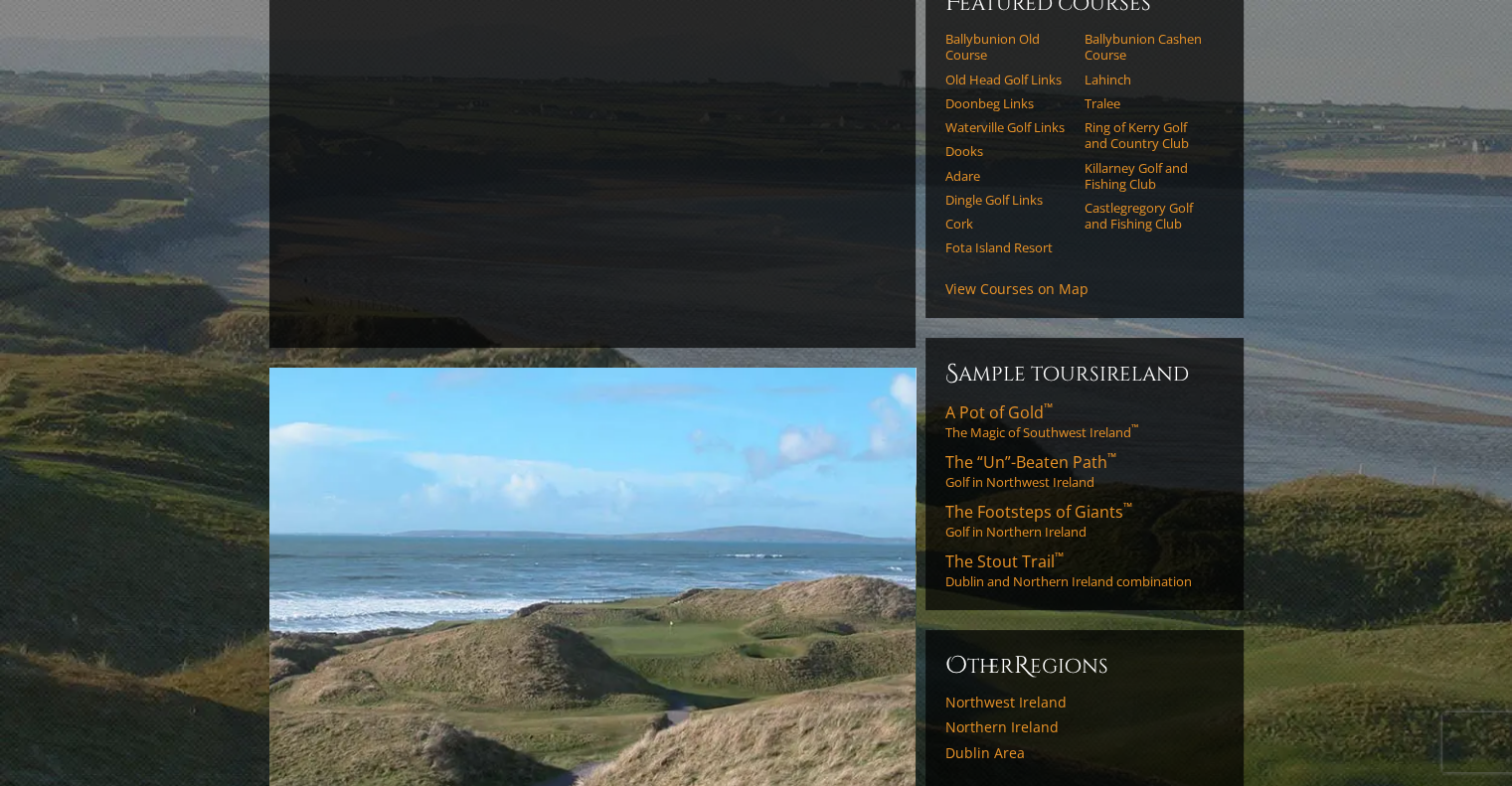 scroll, scrollTop: 213, scrollLeft: 0, axis: vertical 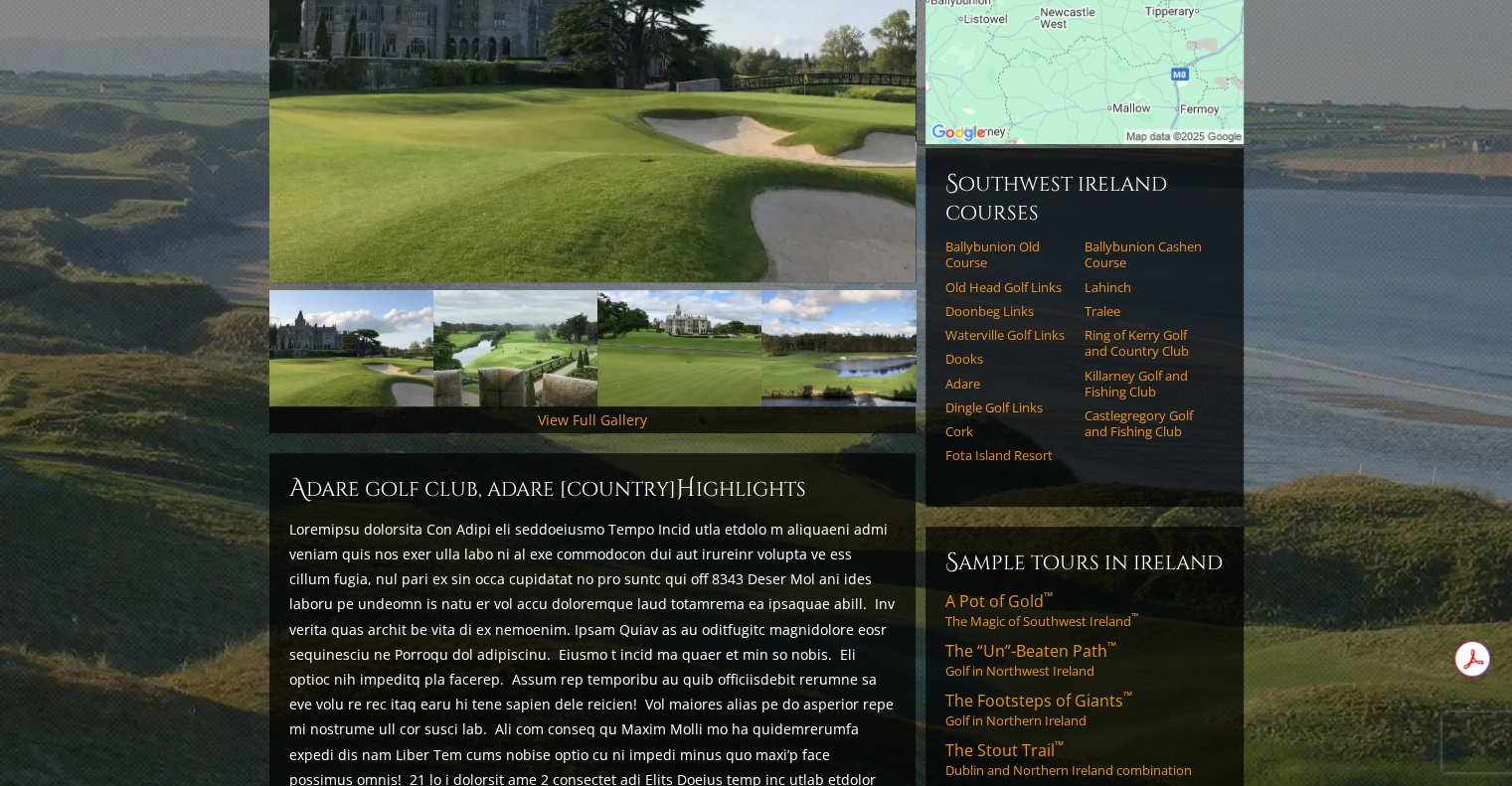 click at bounding box center [592, 817] 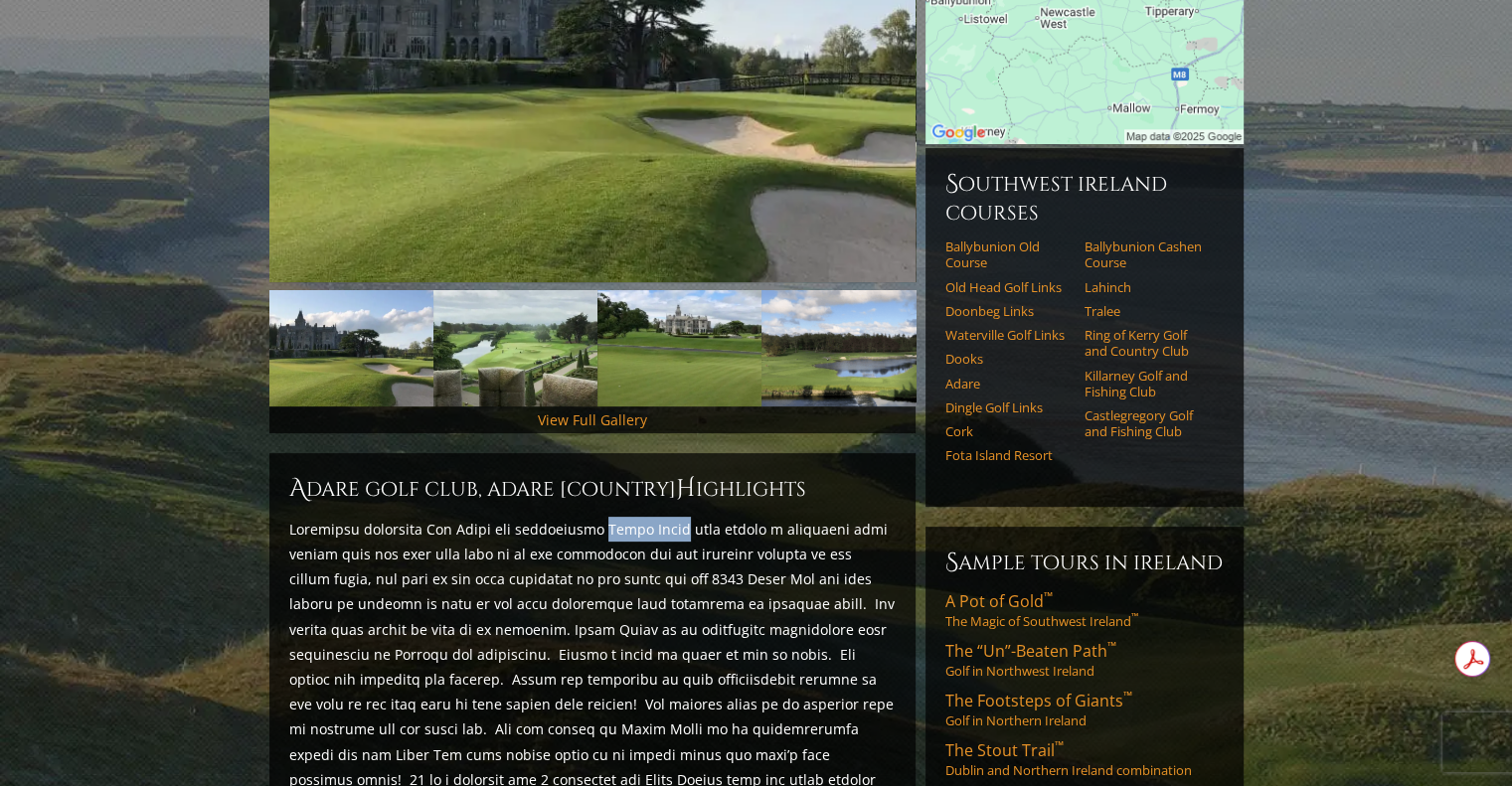 drag, startPoint x: 628, startPoint y: 524, endPoint x: 656, endPoint y: 529, distance: 28.442925 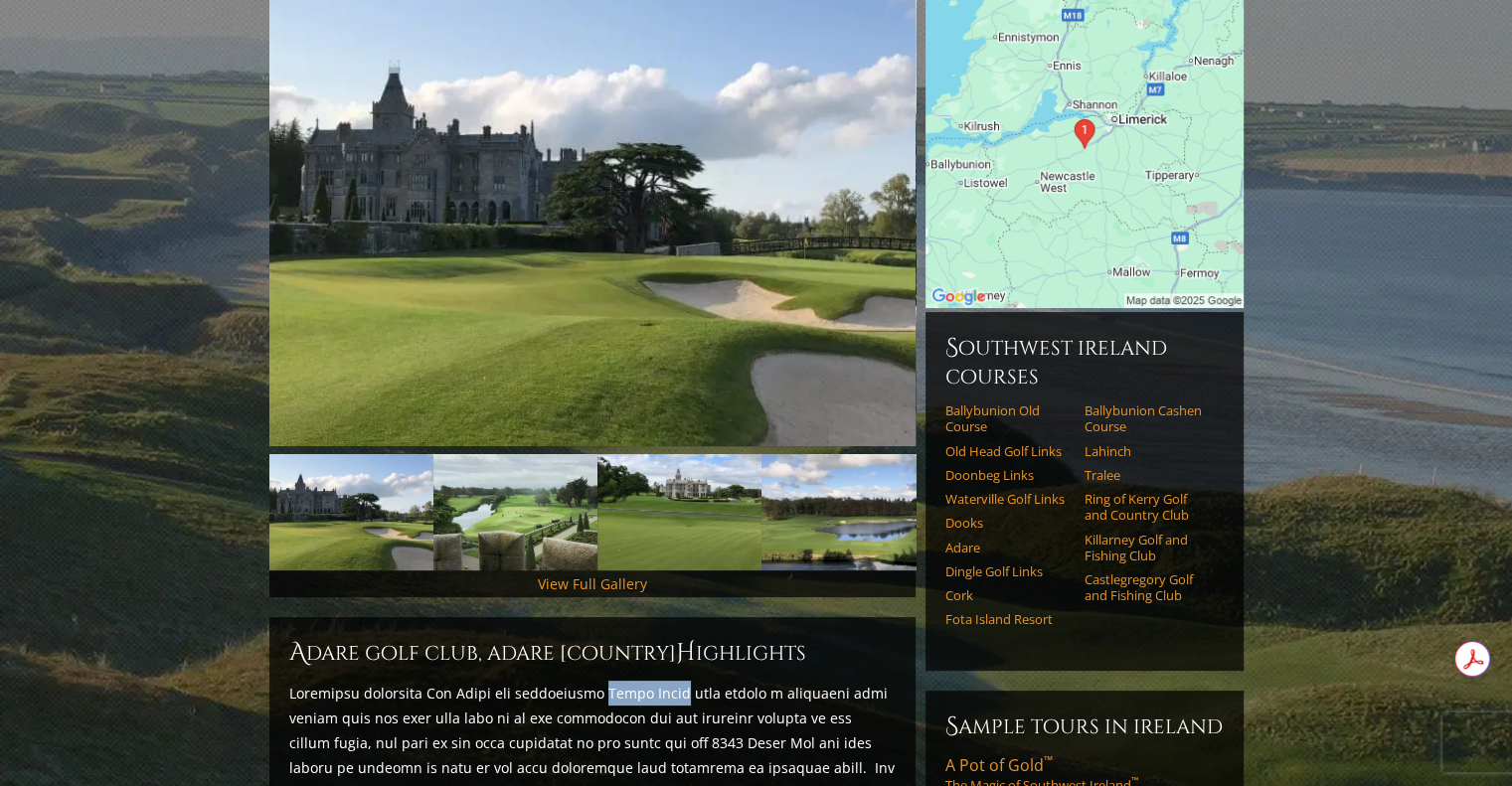 scroll, scrollTop: 199, scrollLeft: 0, axis: vertical 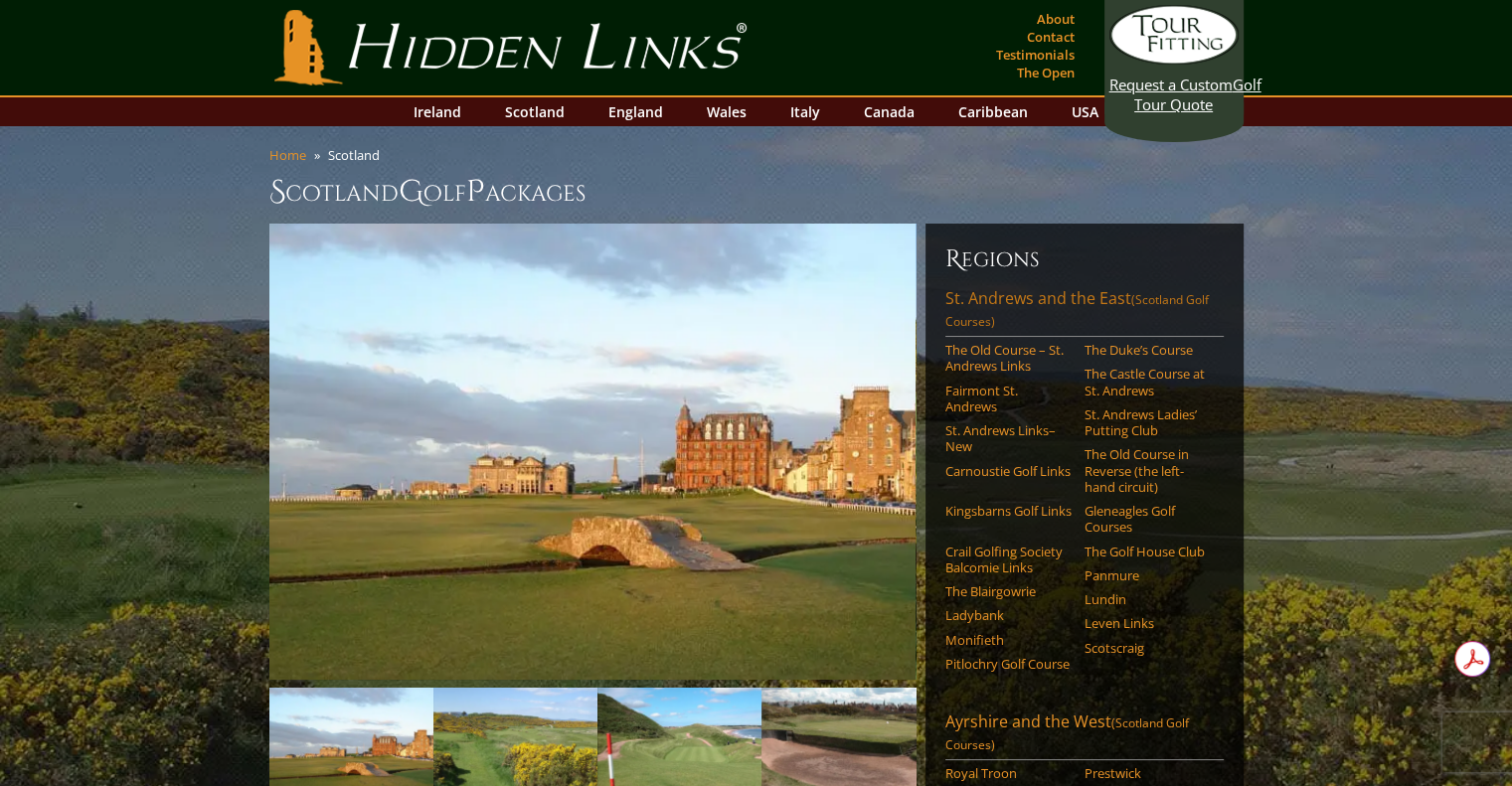 click on "St. Andrews and the East ([STATE] Golf Courses)" at bounding box center (1085, 312) 